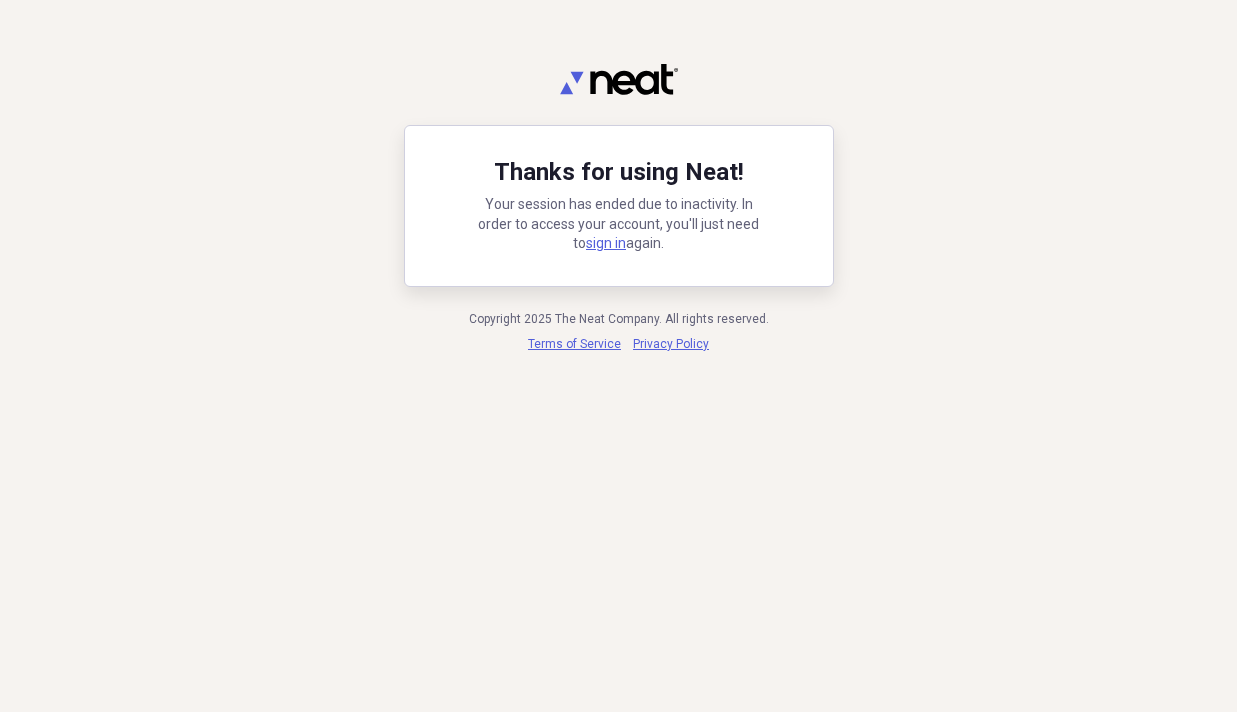 scroll, scrollTop: 0, scrollLeft: 0, axis: both 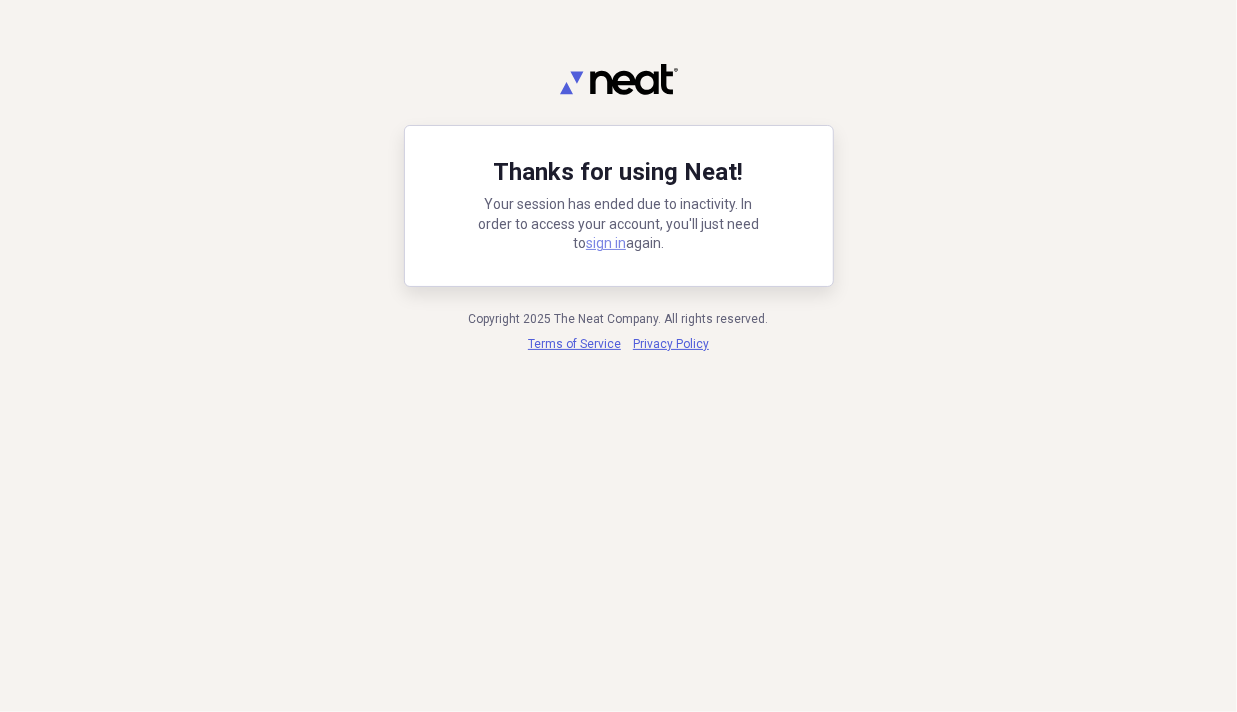 click on "sign in" at bounding box center [606, 243] 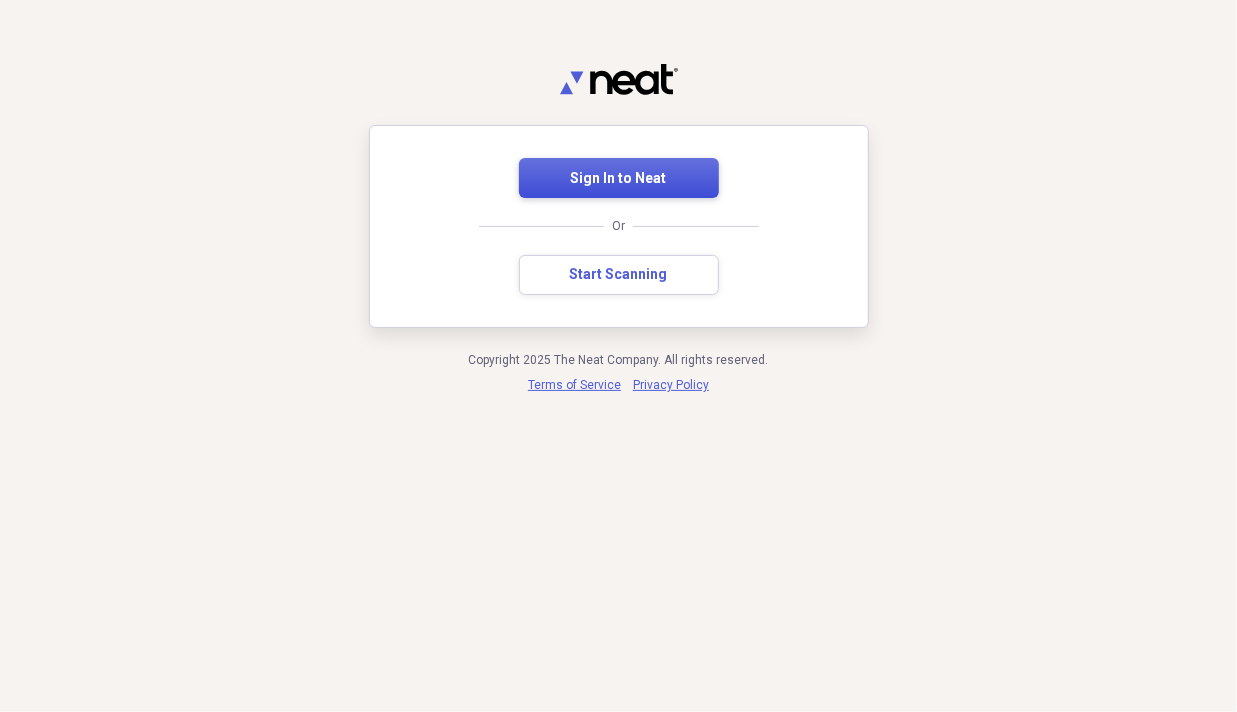 click on "Sign In to Neat" at bounding box center [619, 179] 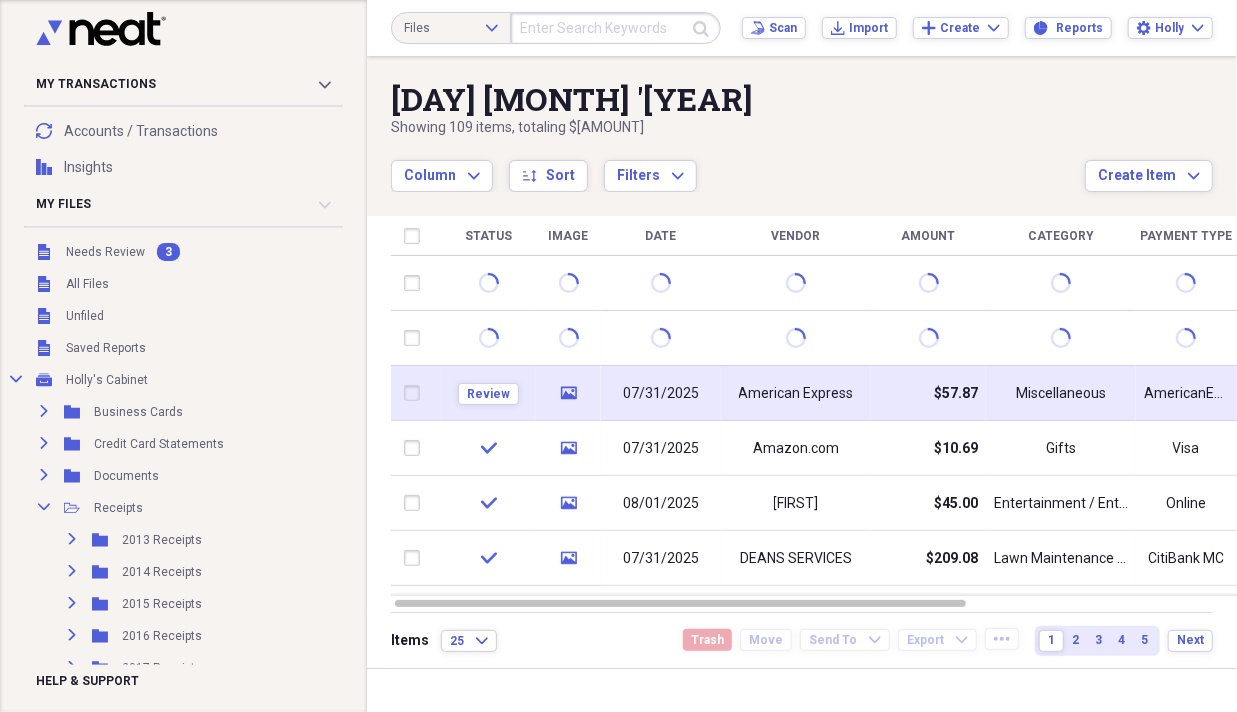 click on "07/31/2025" at bounding box center [661, 394] 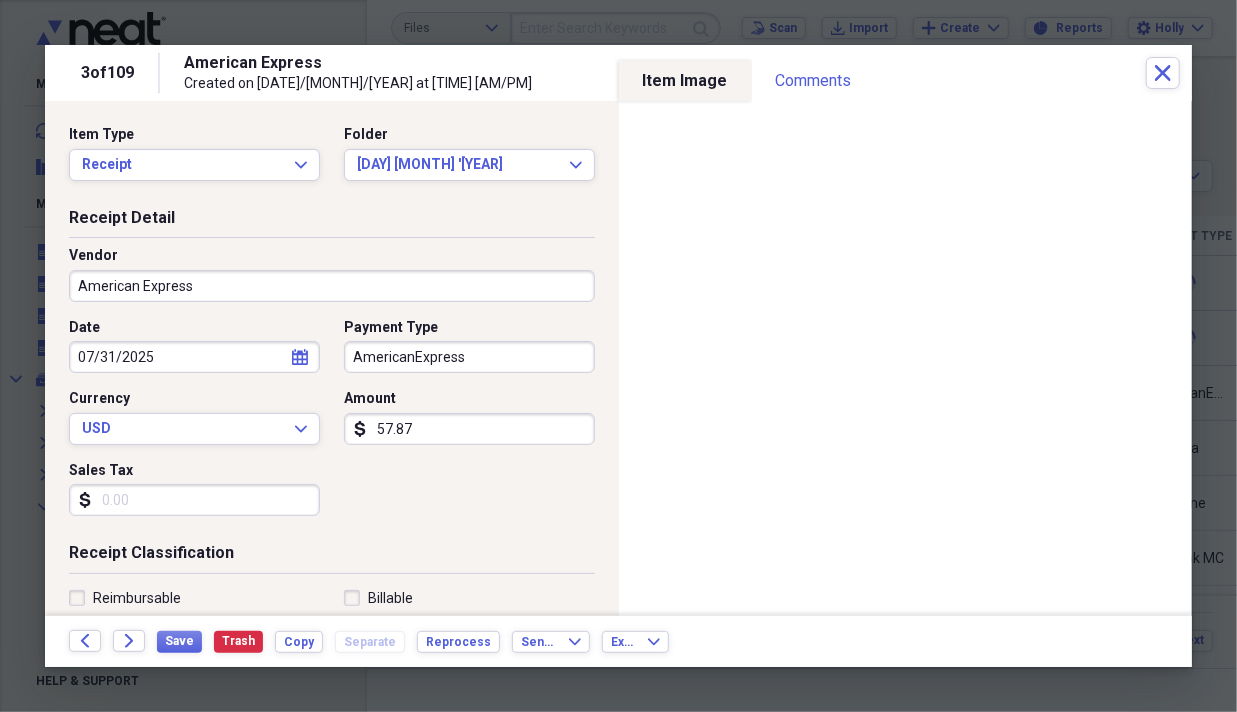 click on "American Express" at bounding box center [332, 286] 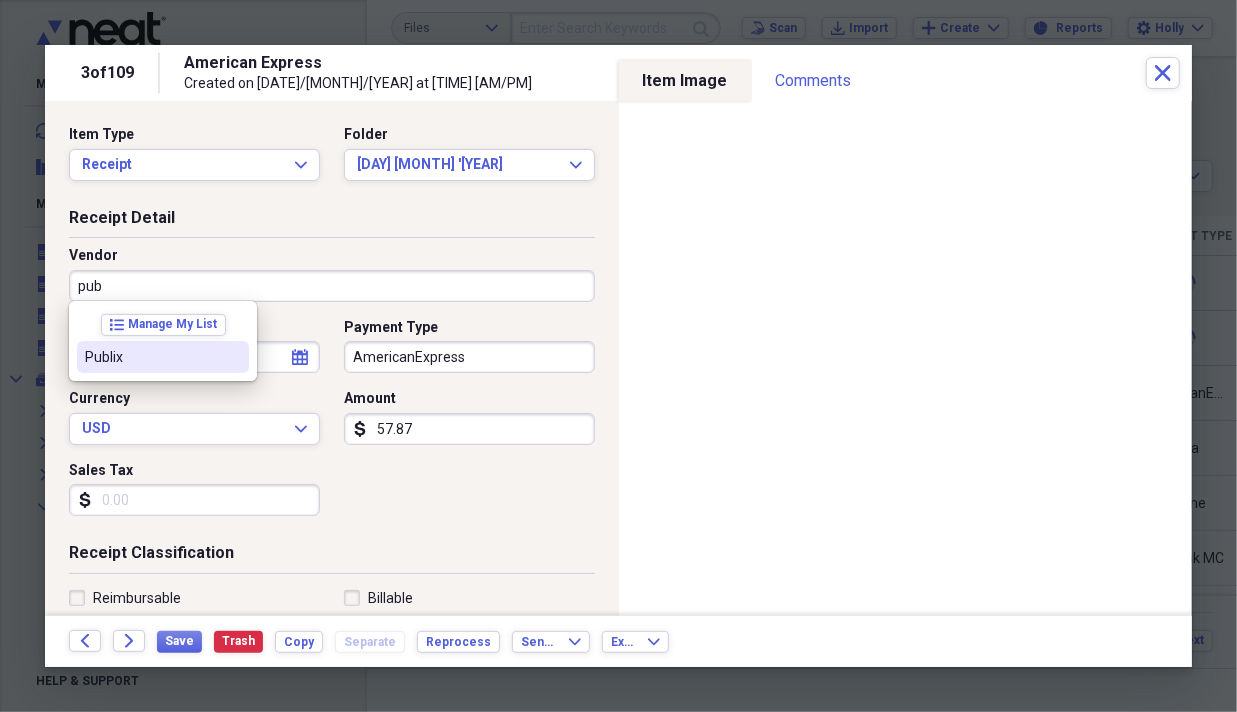 click on "Publix" at bounding box center [163, 357] 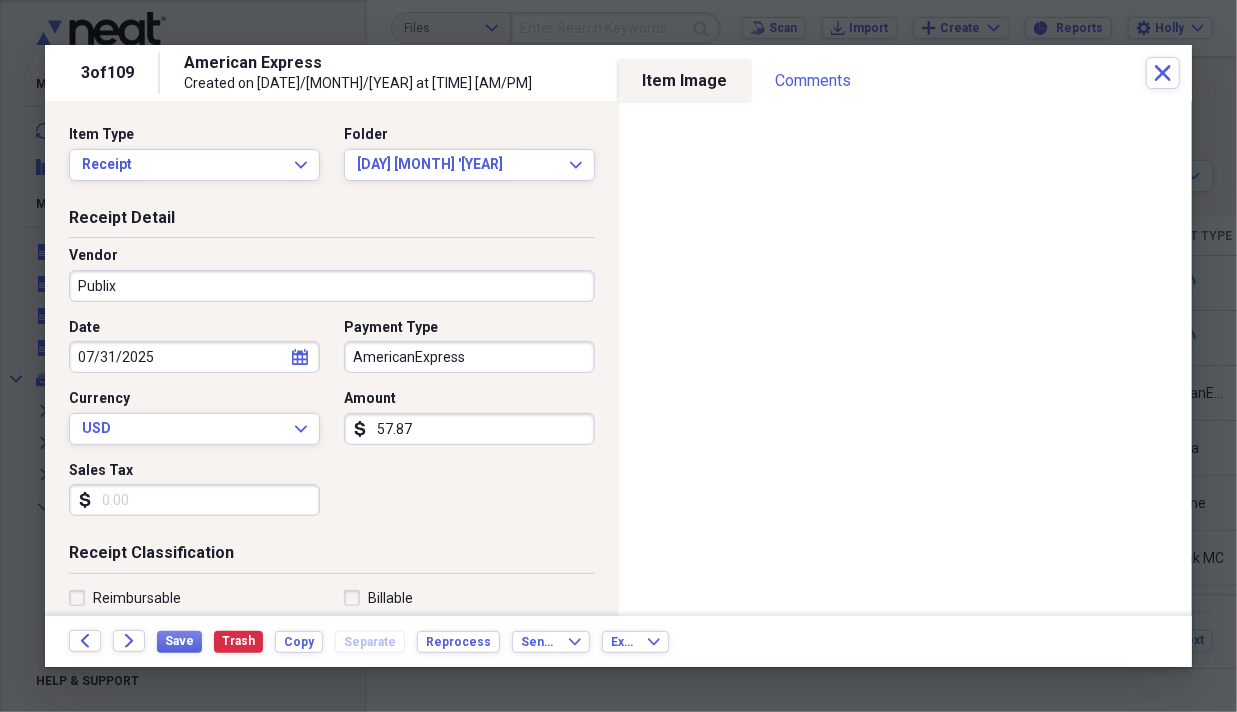 type on "Groceries" 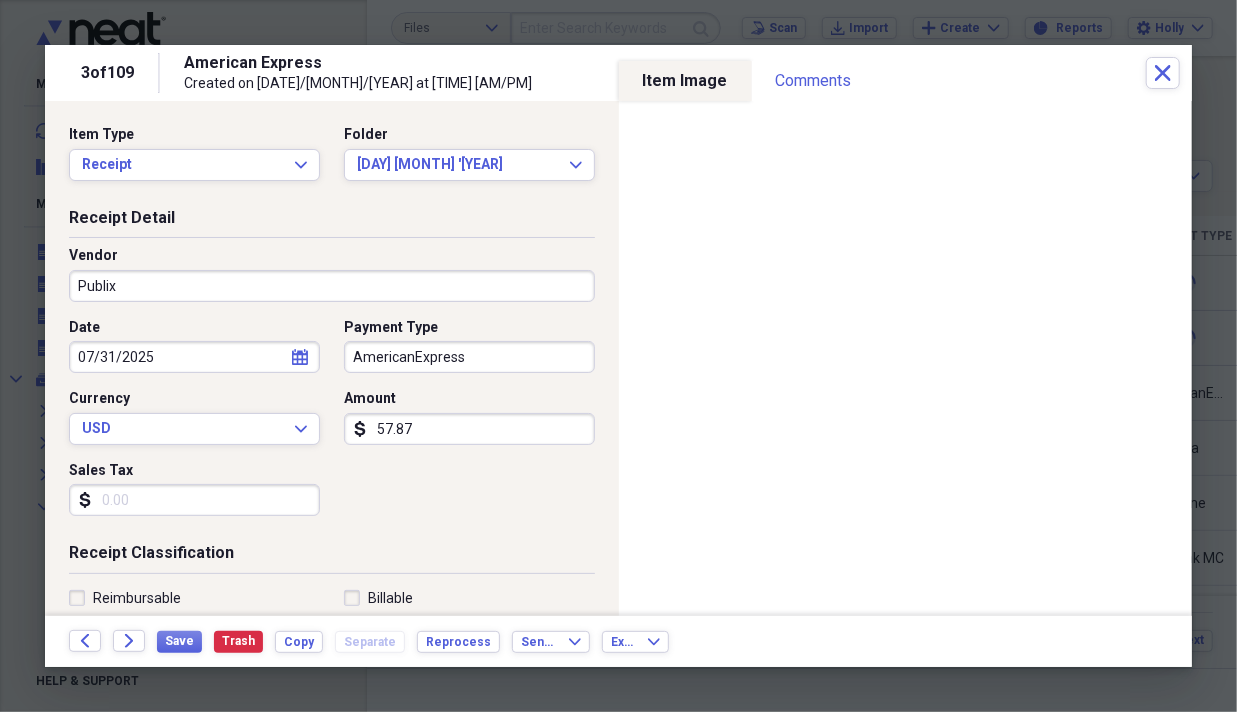 click on "AmericanExpress" at bounding box center (469, 357) 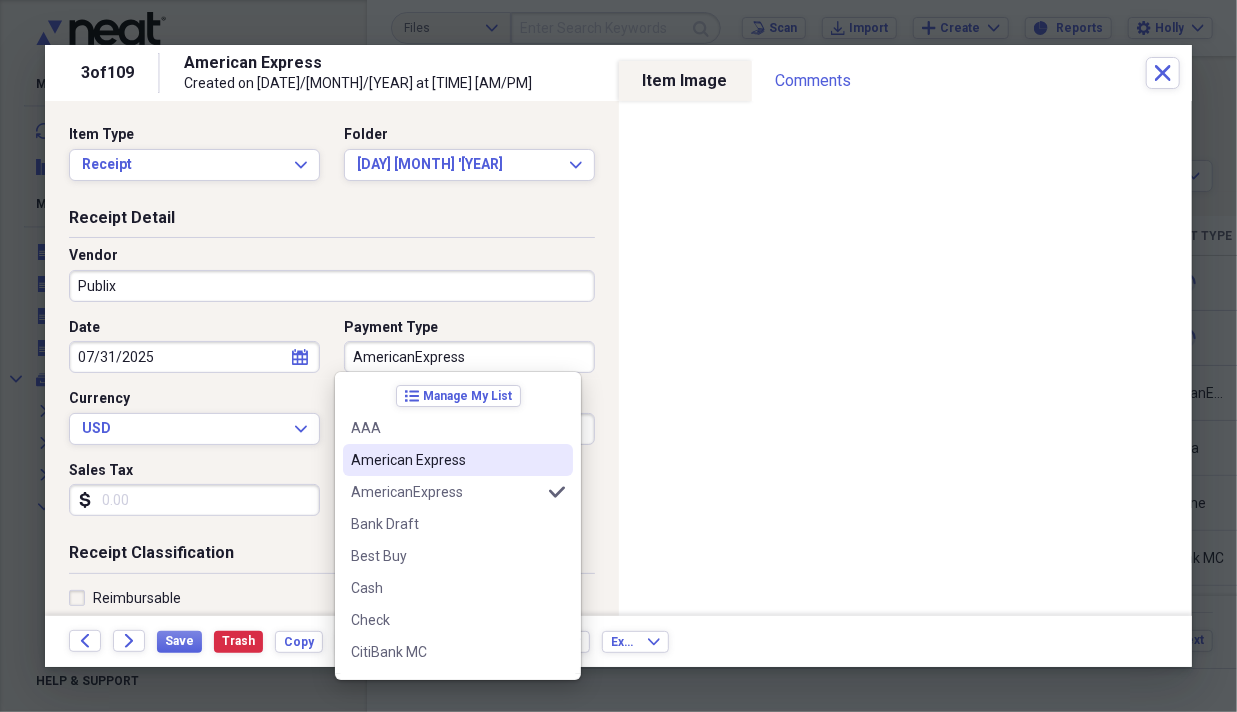 click on "American Express" at bounding box center (446, 460) 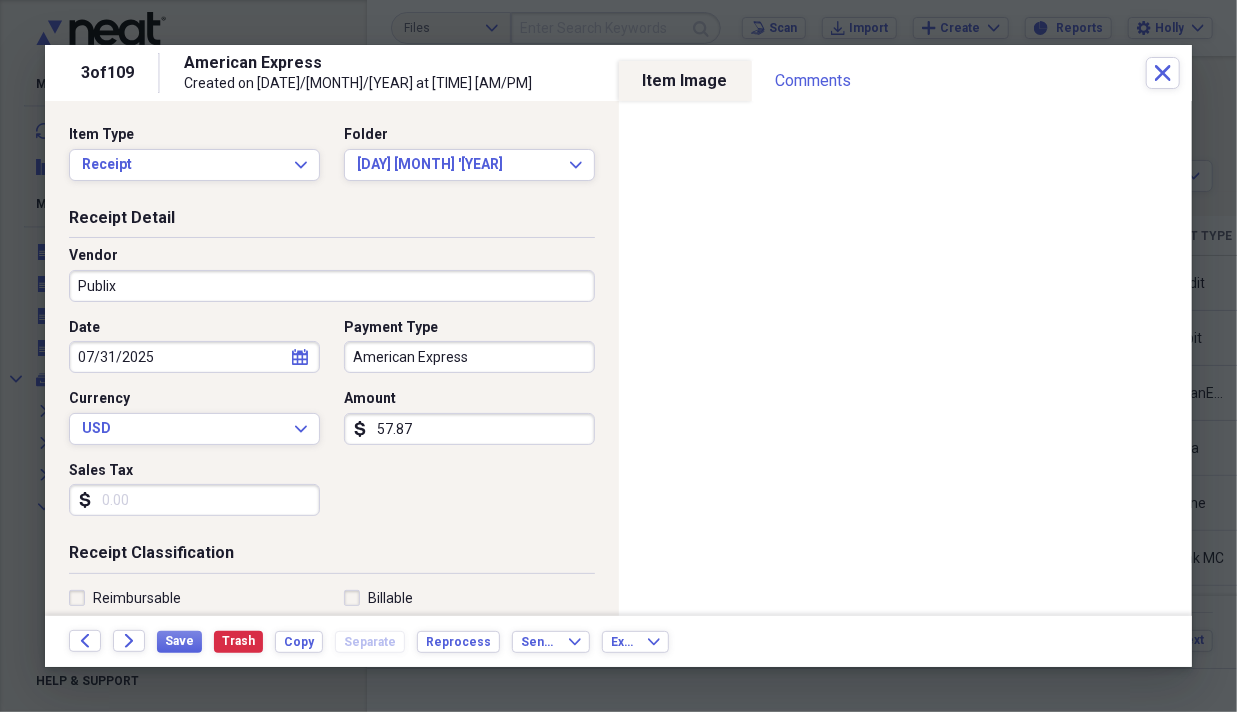 click on "Sales Tax" at bounding box center [194, 500] 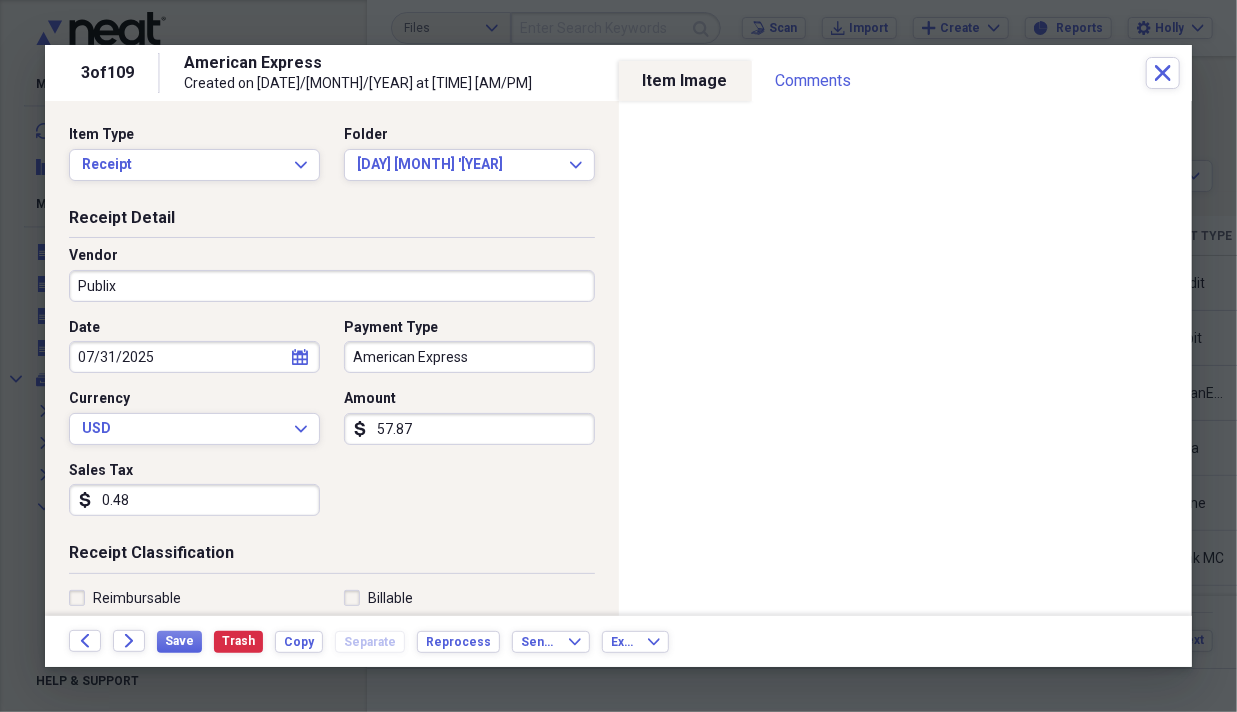 scroll, scrollTop: 200, scrollLeft: 0, axis: vertical 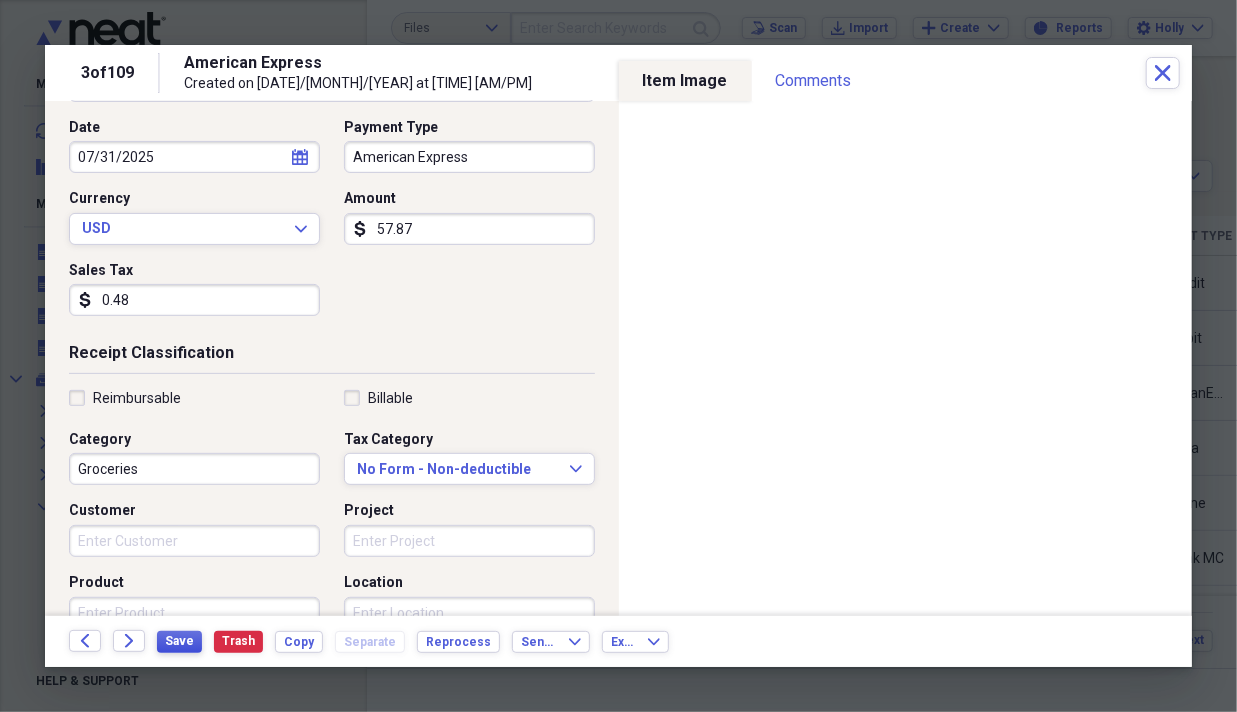 type on "0.48" 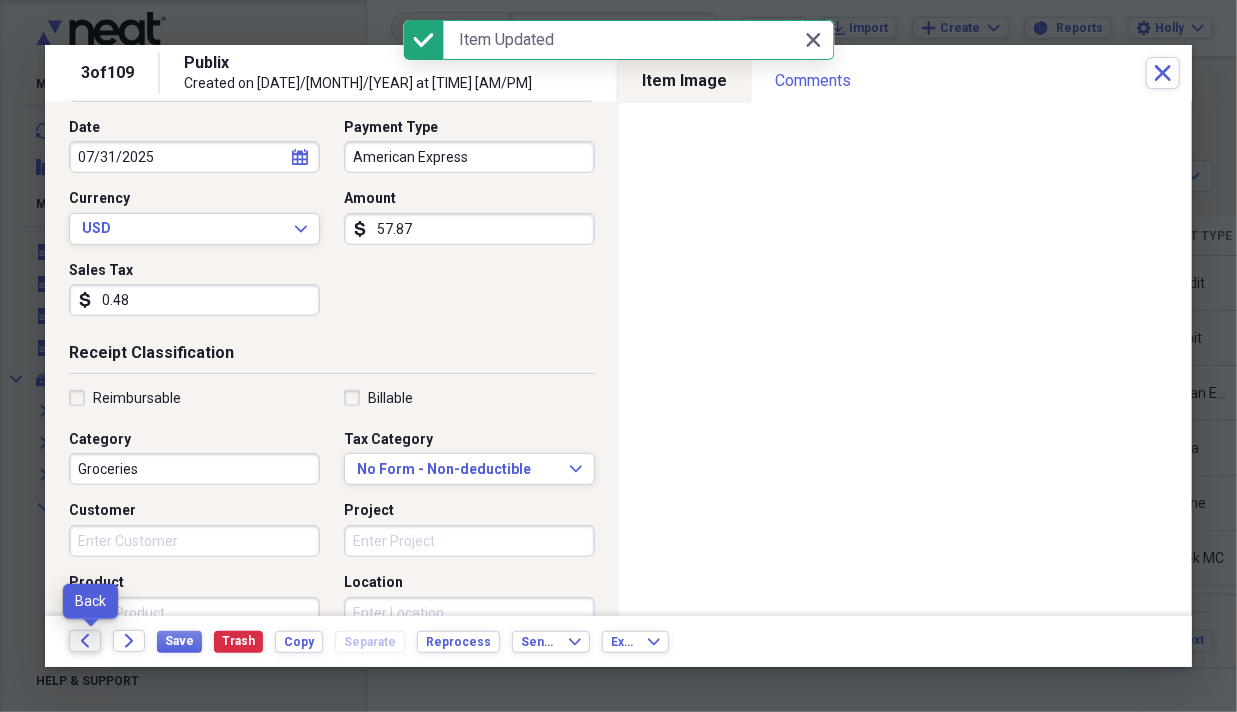 click on "Back" 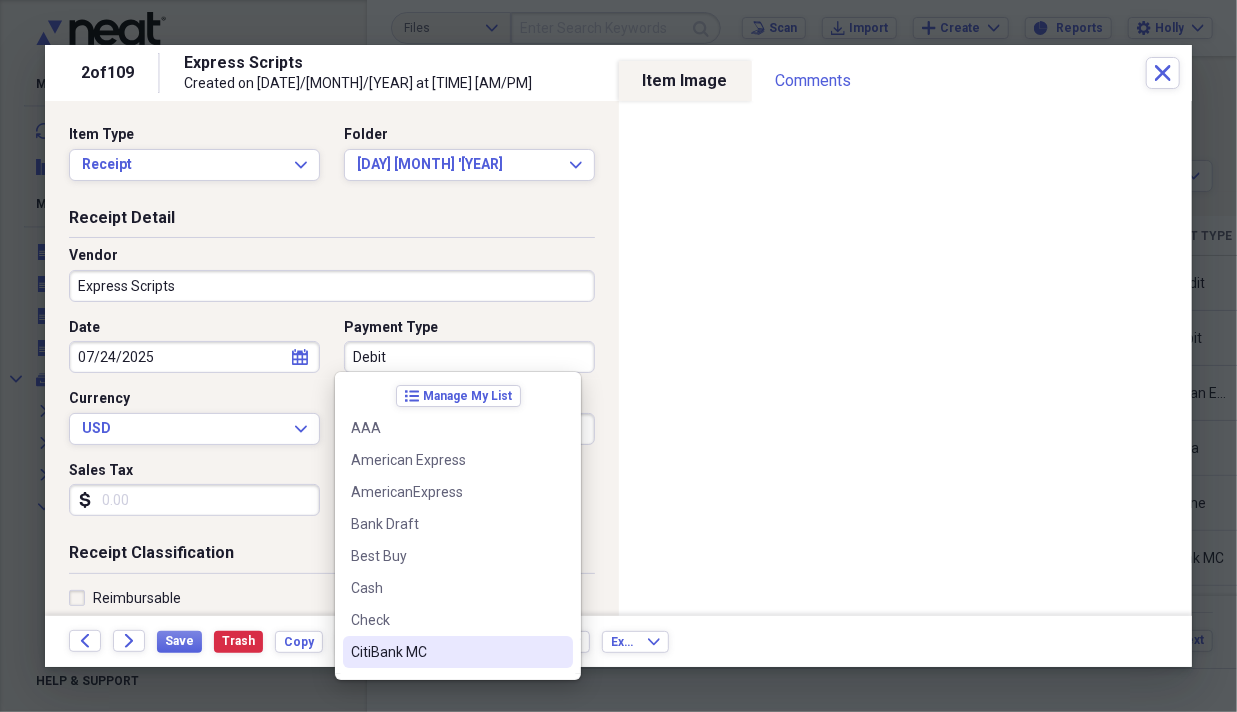click on "CitiBank MC" at bounding box center (446, 652) 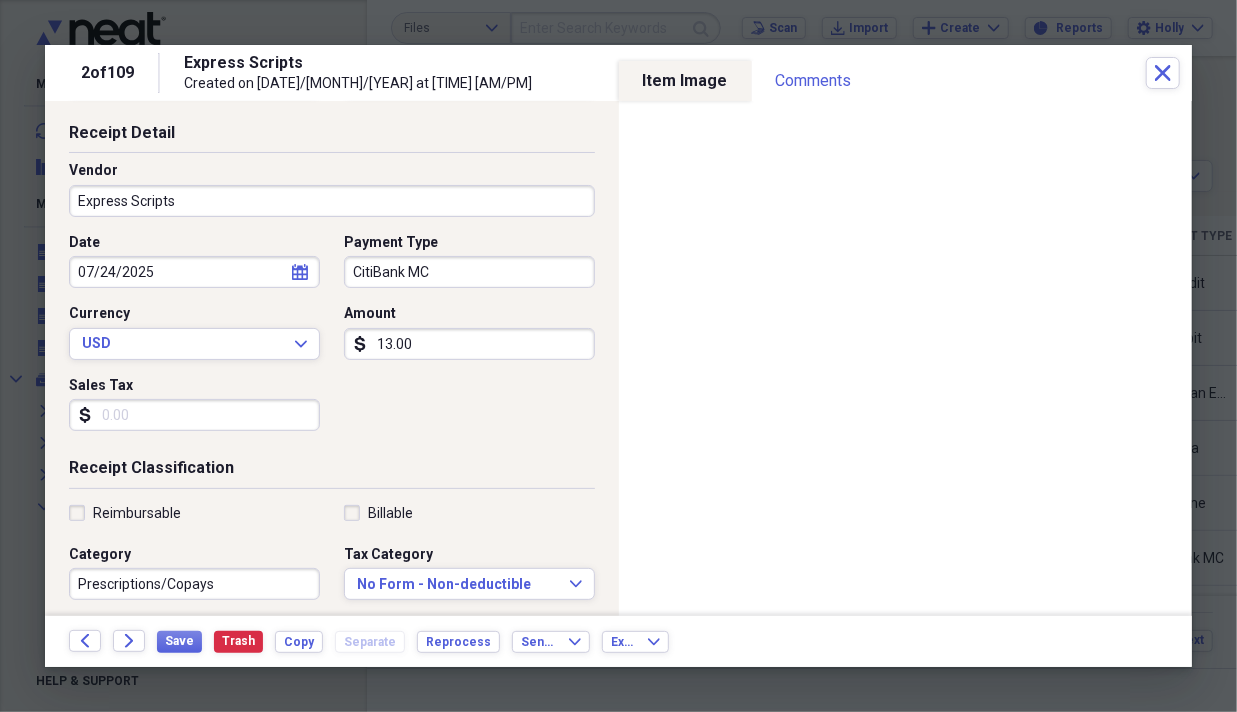 scroll, scrollTop: 200, scrollLeft: 0, axis: vertical 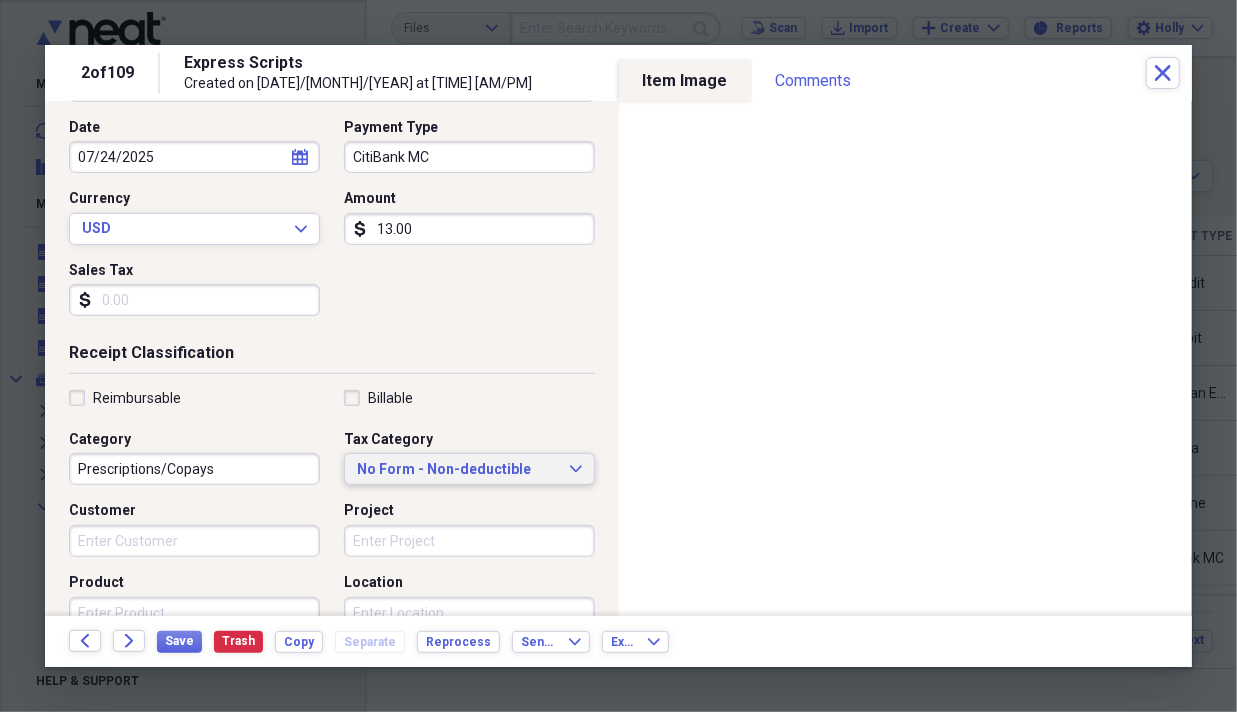 click on "No Form - Non-deductible" at bounding box center [457, 470] 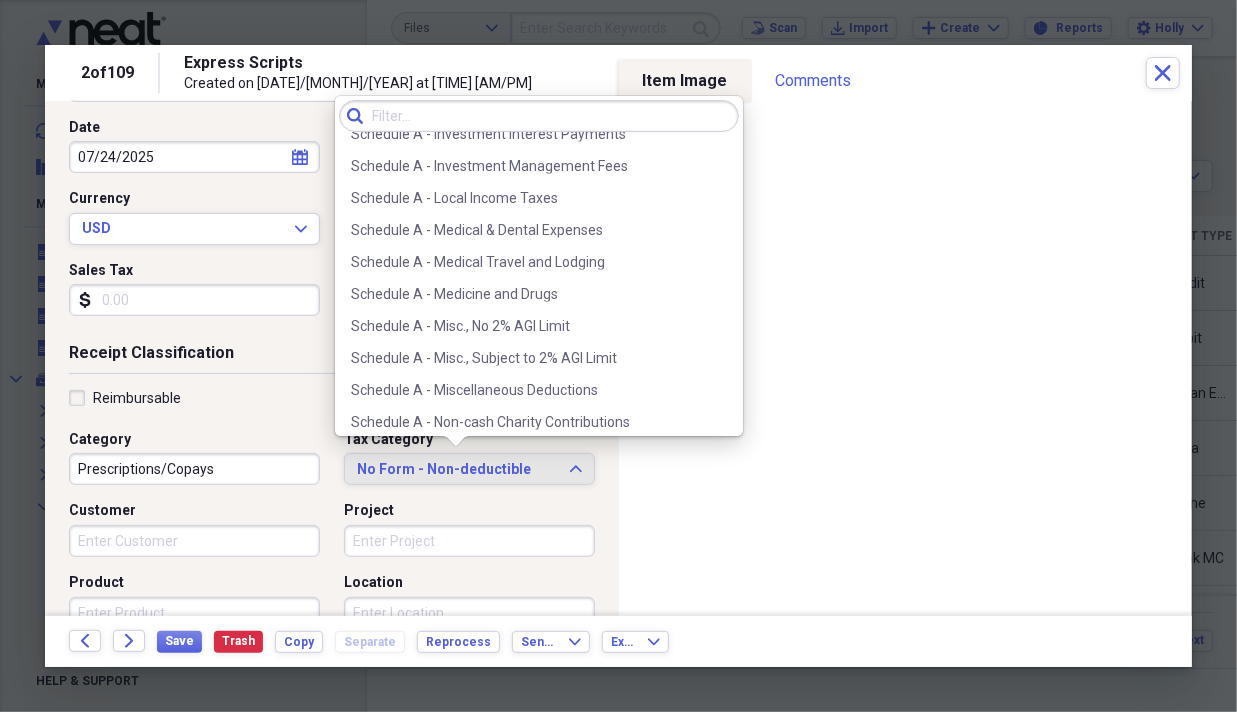 scroll, scrollTop: 1400, scrollLeft: 0, axis: vertical 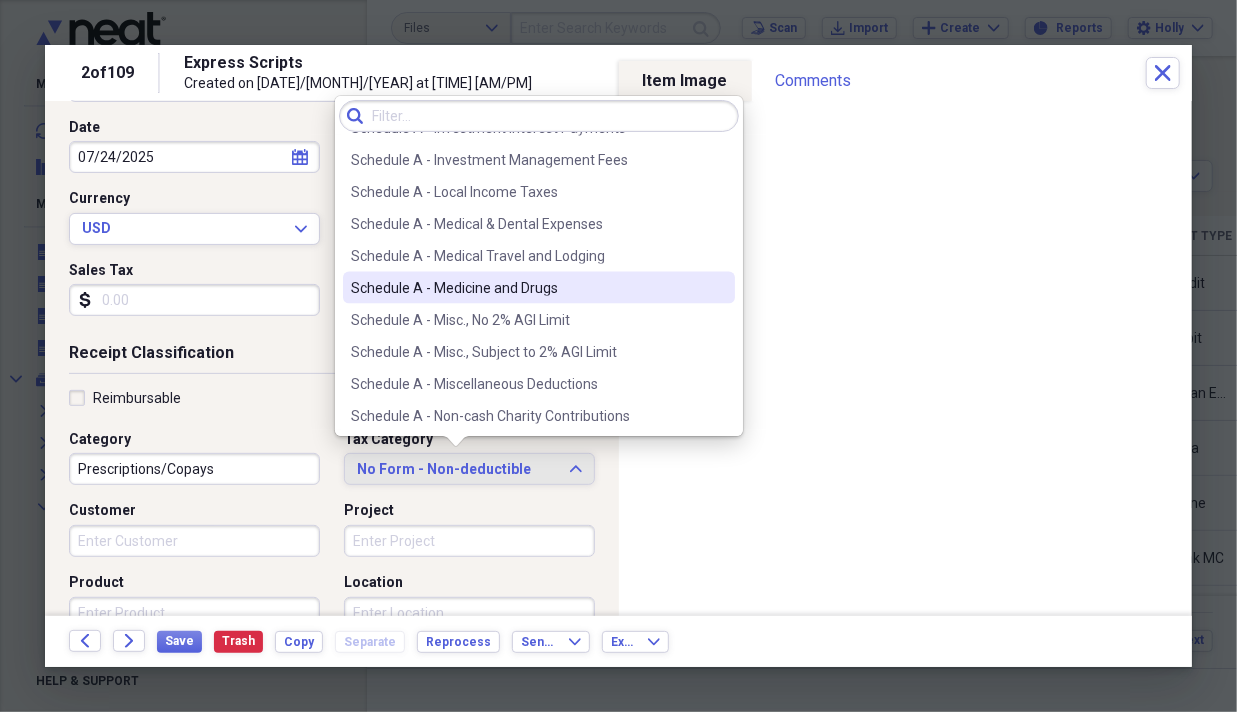 click on "Schedule A - Medicine and Drugs" at bounding box center [527, 288] 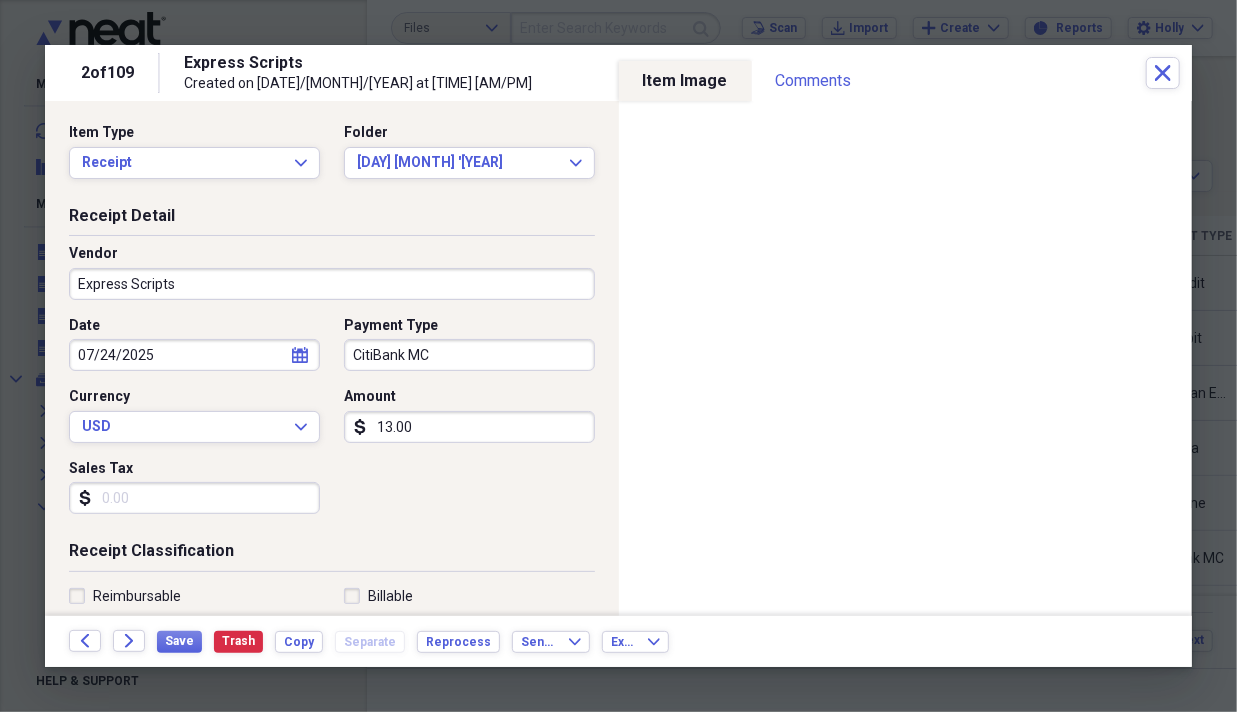 scroll, scrollTop: 0, scrollLeft: 0, axis: both 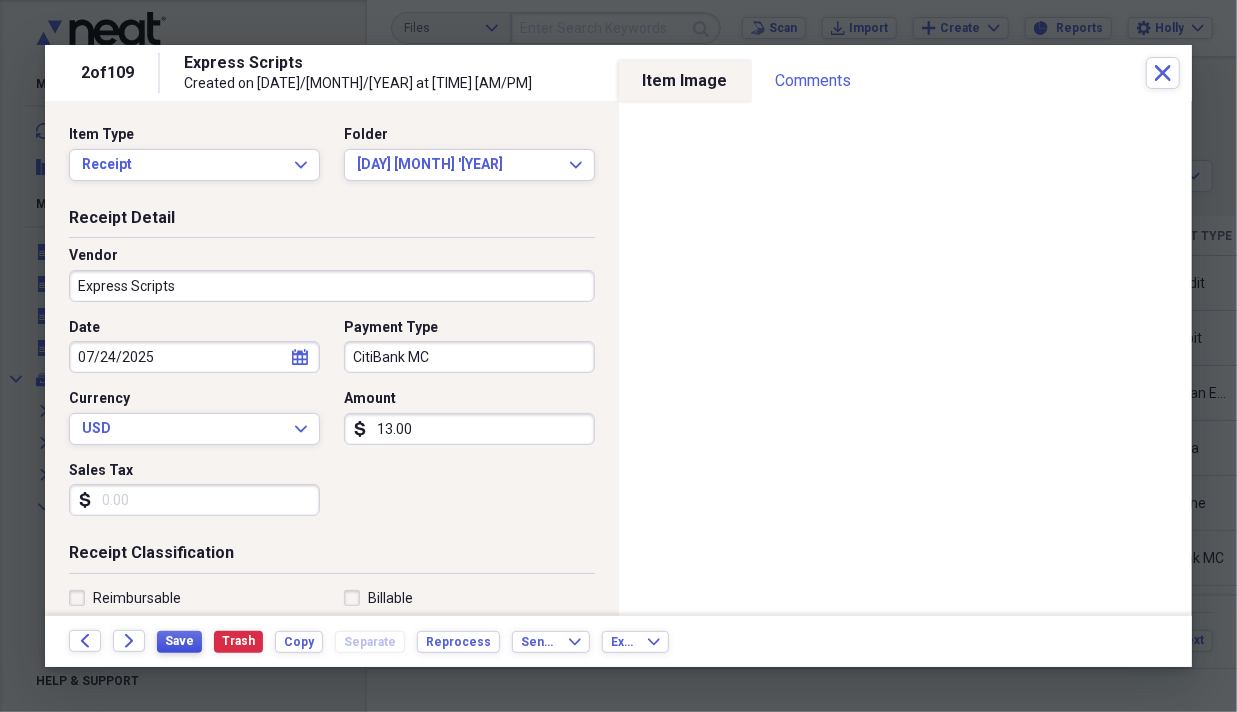 click on "Save" at bounding box center (179, 641) 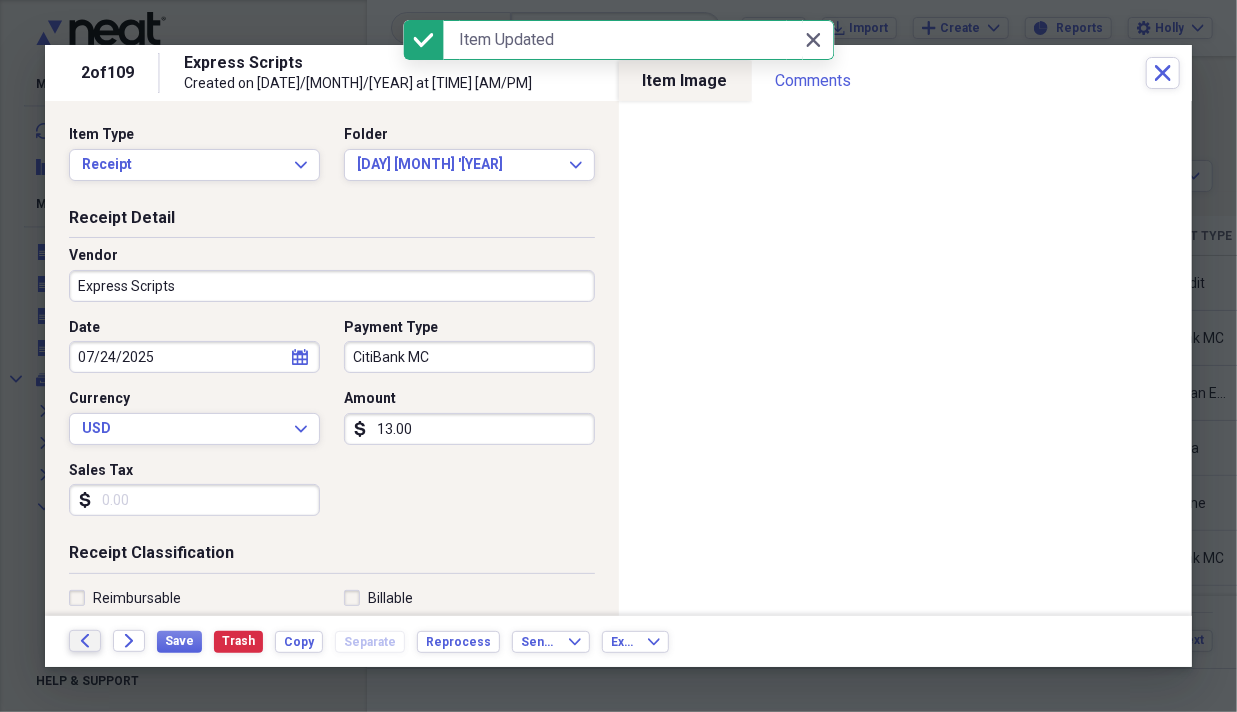 click on "Back" at bounding box center [85, 641] 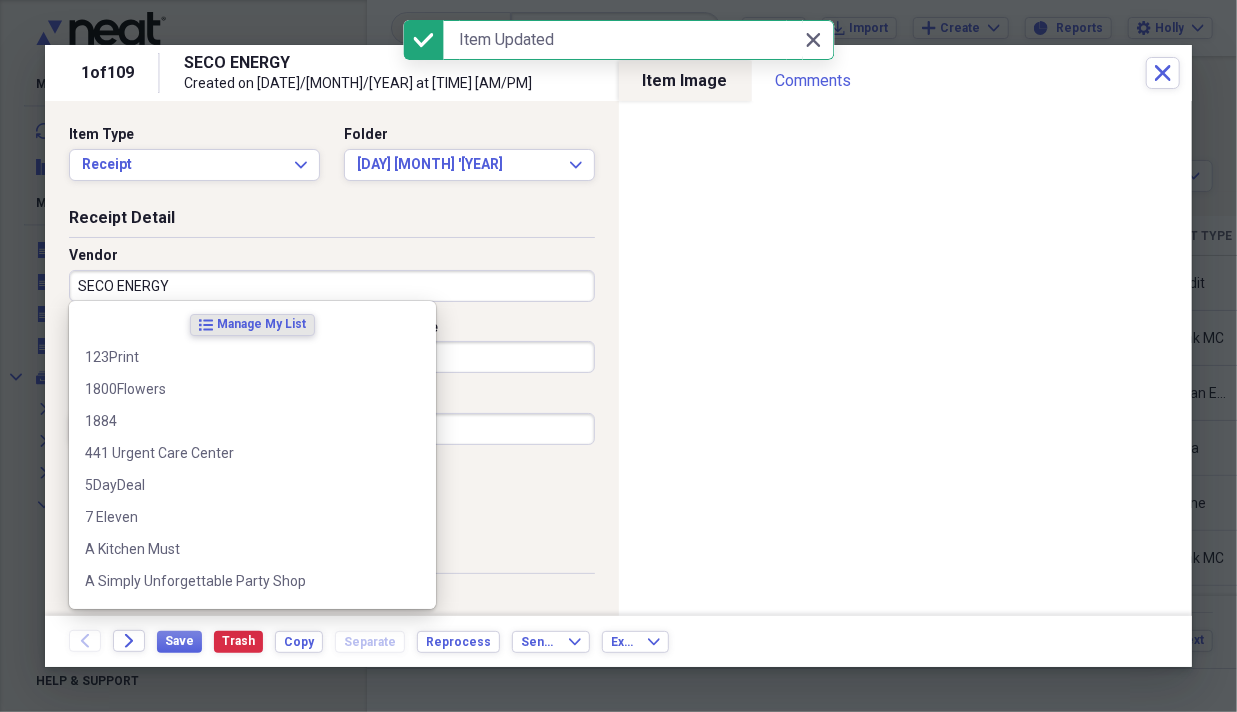 click on "SECO ENERGY" at bounding box center [332, 286] 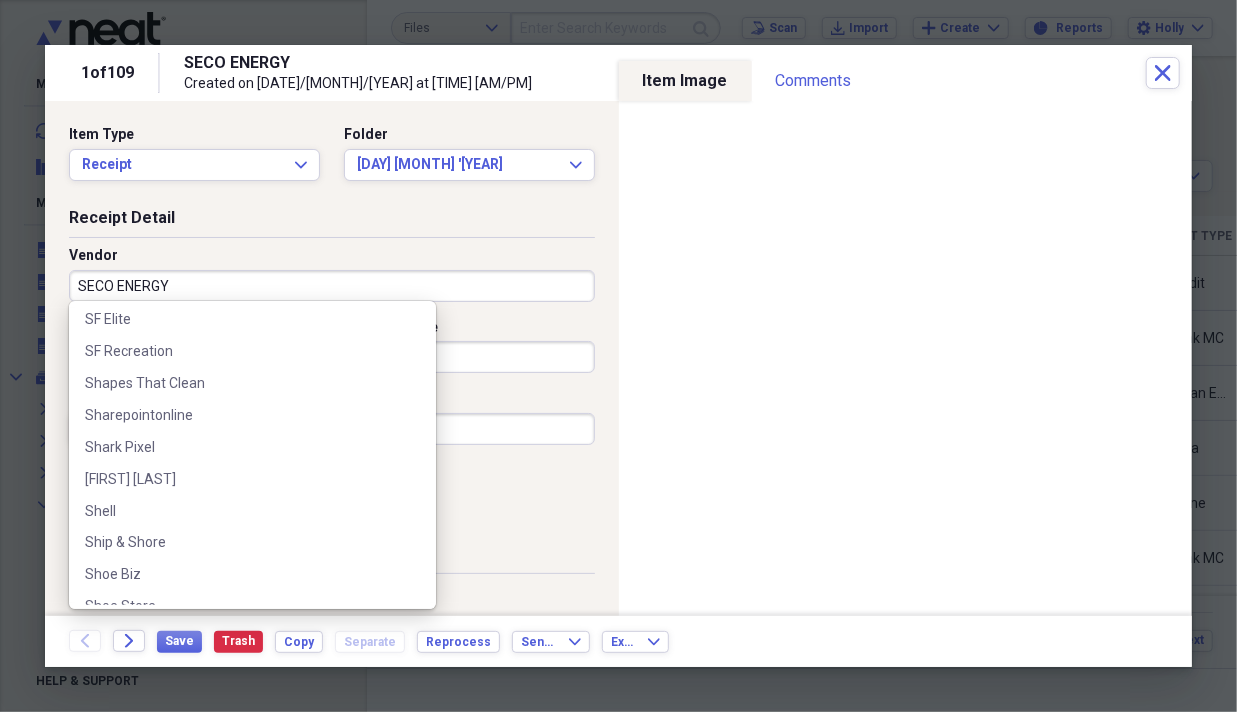 scroll, scrollTop: 31119, scrollLeft: 0, axis: vertical 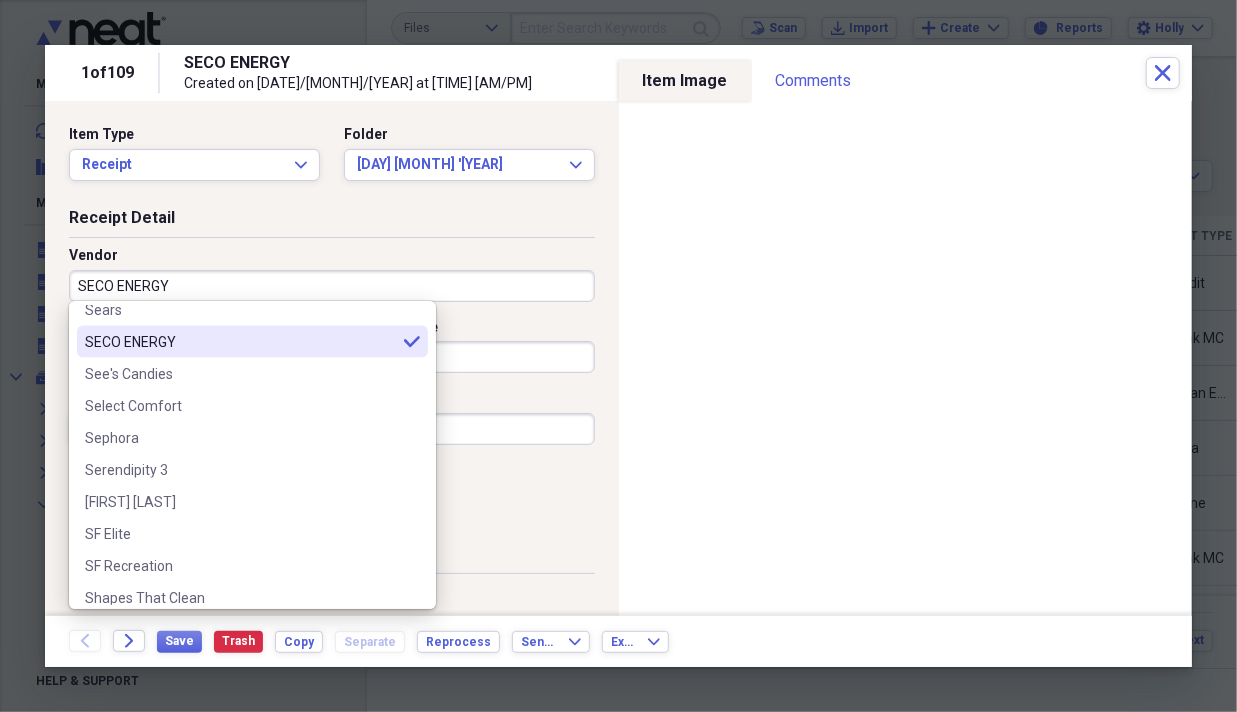 click on "SECO ENERGY" at bounding box center [240, 342] 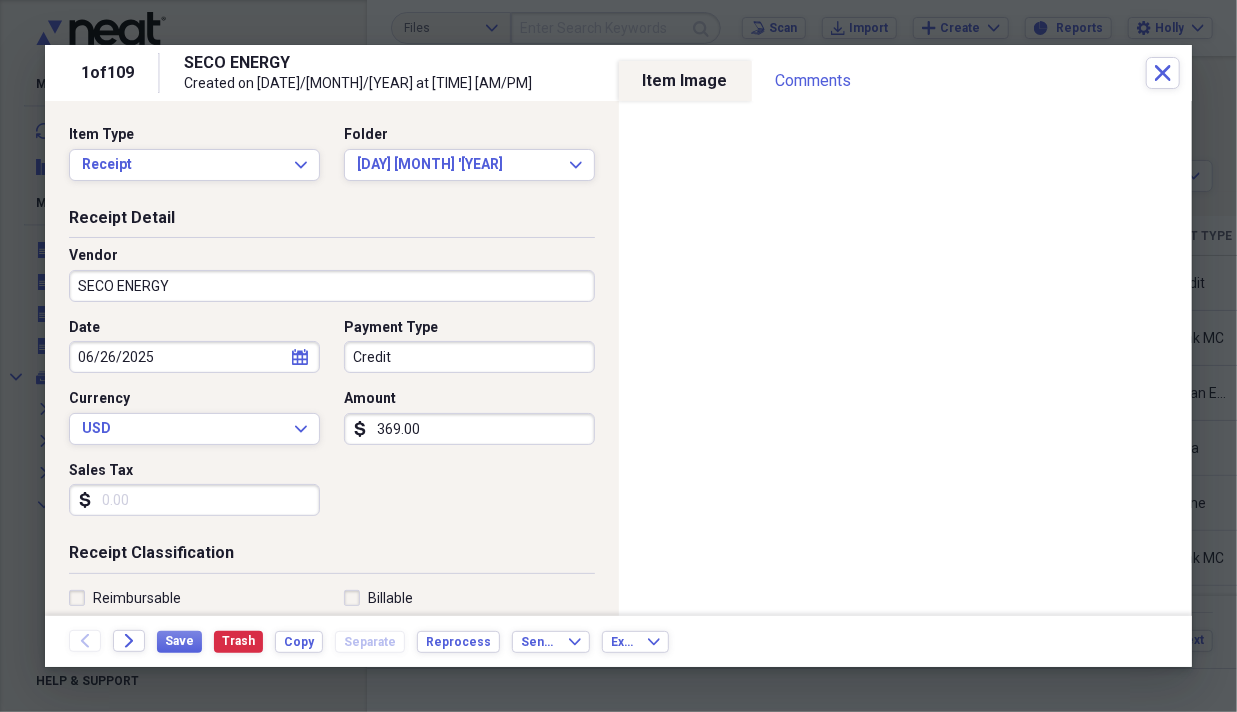 click on "Credit" at bounding box center (469, 357) 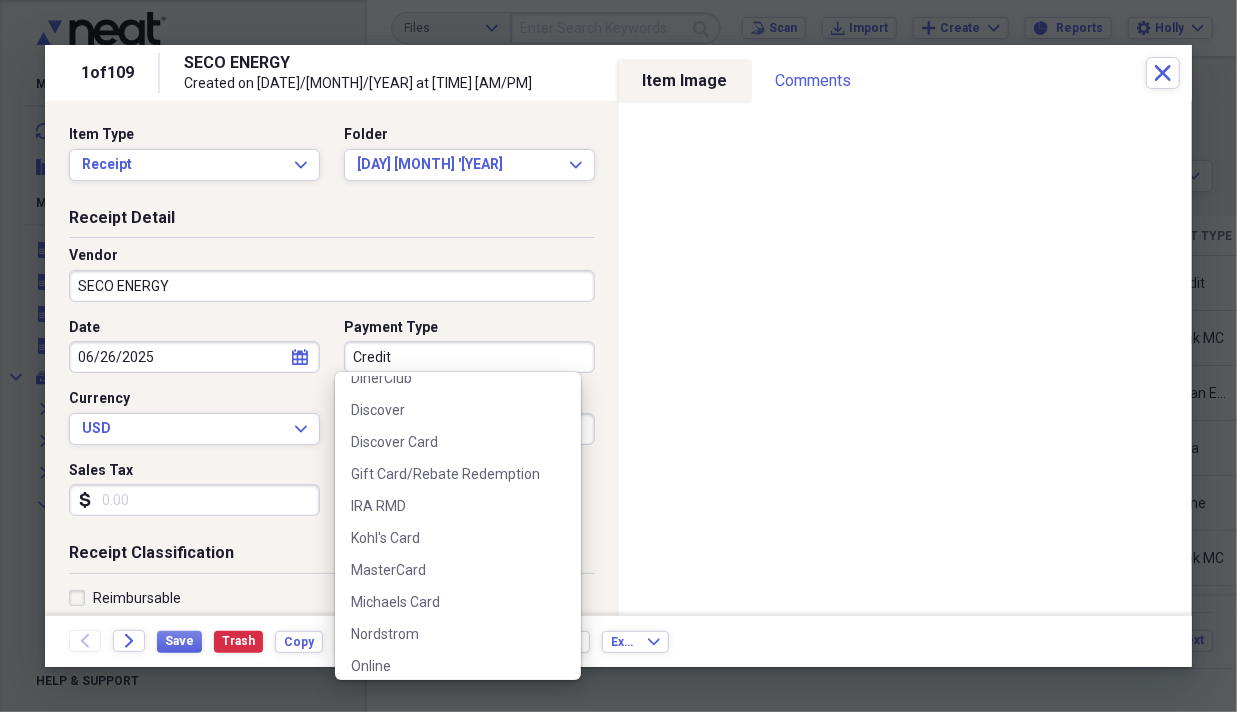 scroll, scrollTop: 464, scrollLeft: 0, axis: vertical 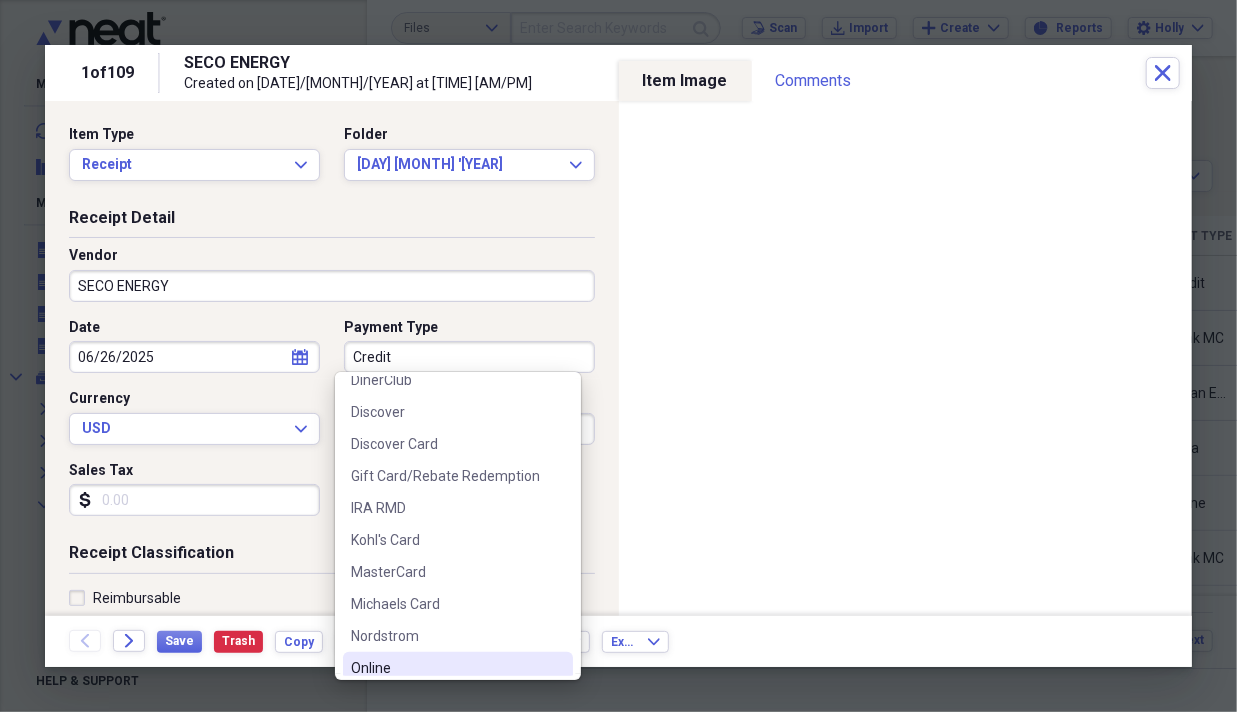 click on "Online" at bounding box center [446, 668] 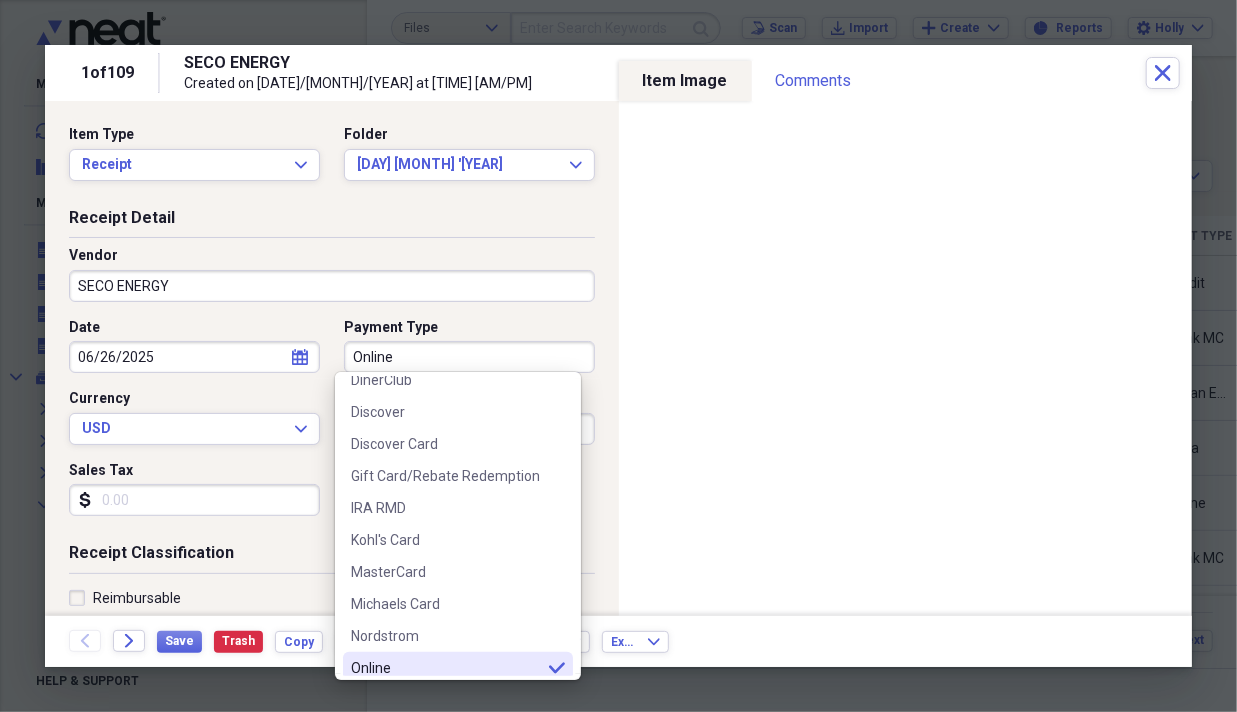 type on "Online" 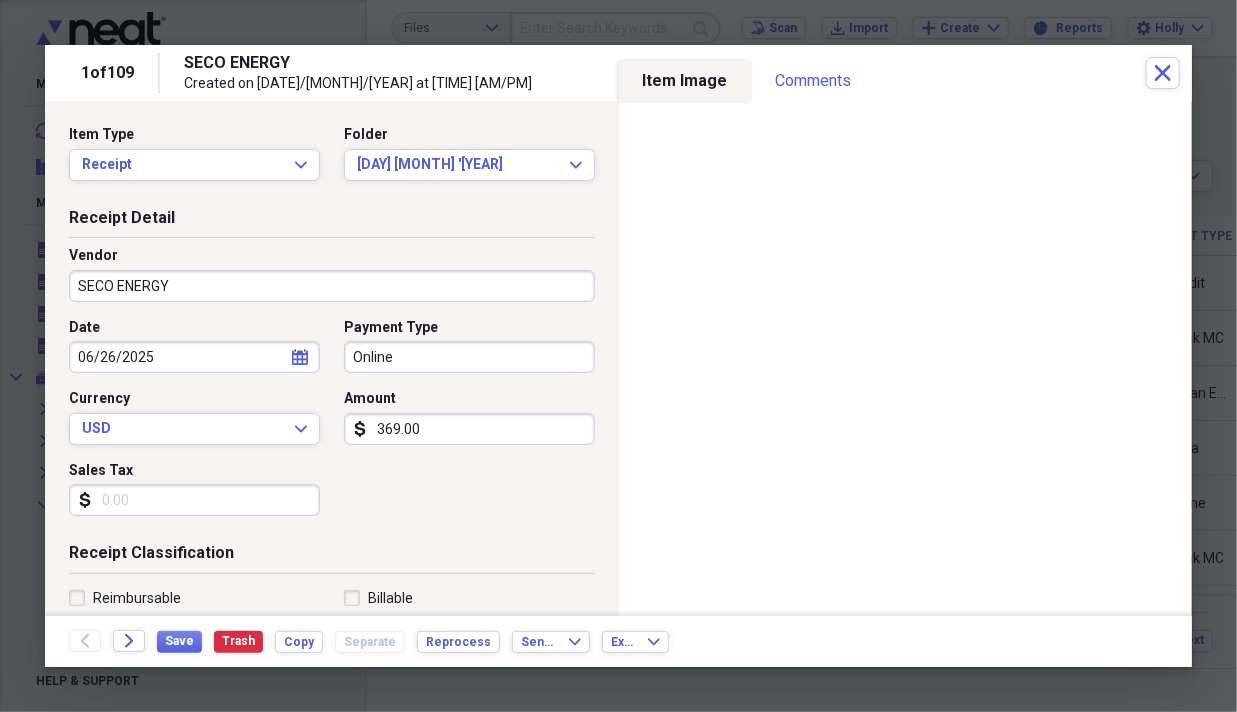 click on "calendar" 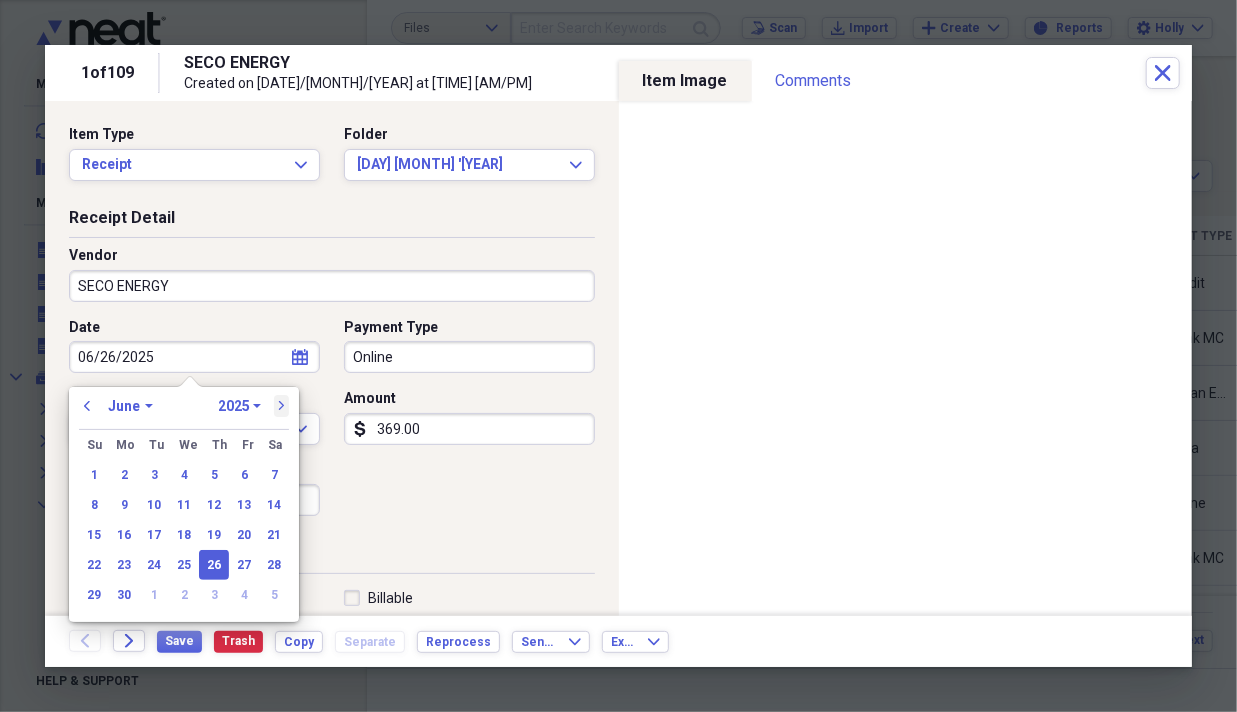 click on "next" at bounding box center (282, 406) 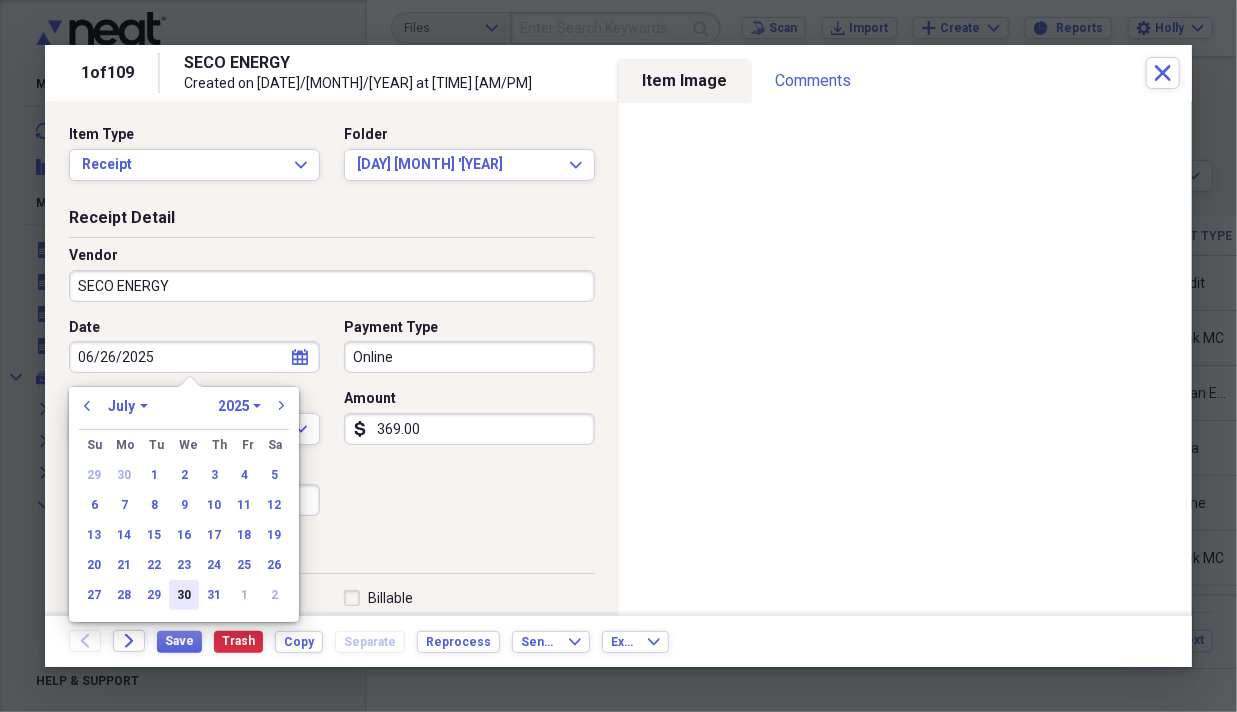 click on "30" at bounding box center (184, 595) 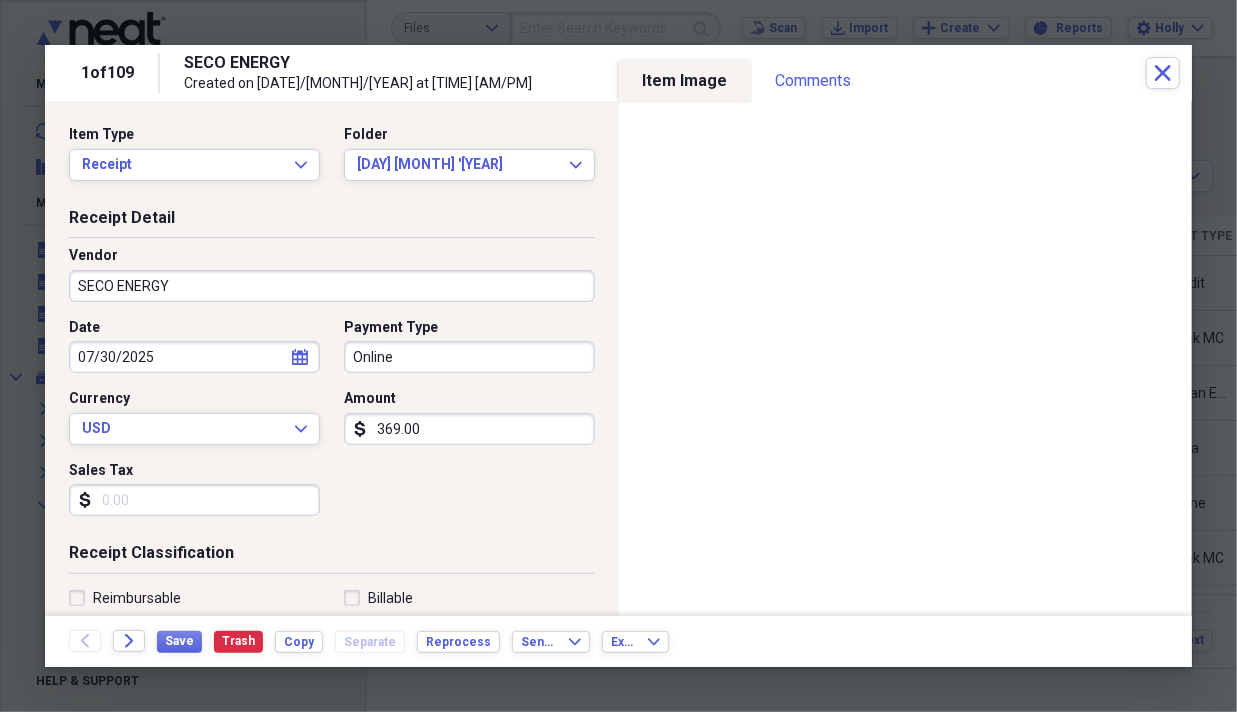 click on "Sales Tax" at bounding box center (194, 500) 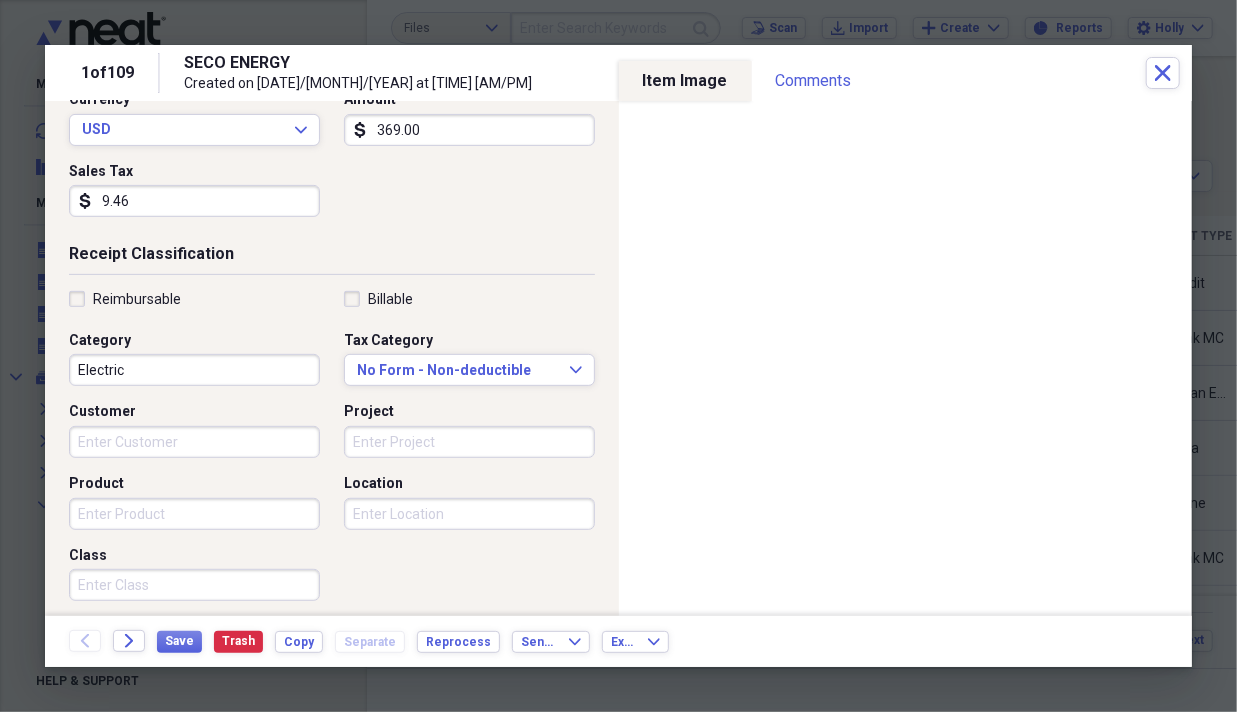 scroll, scrollTop: 300, scrollLeft: 0, axis: vertical 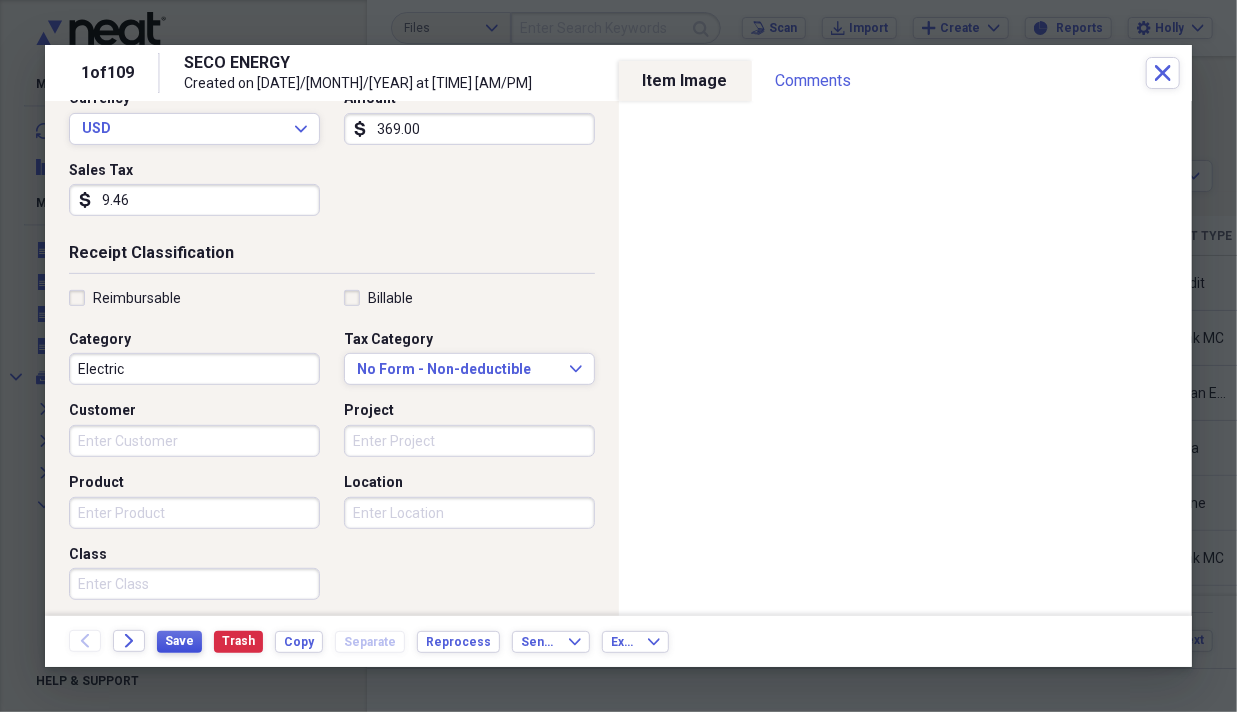 type on "9.46" 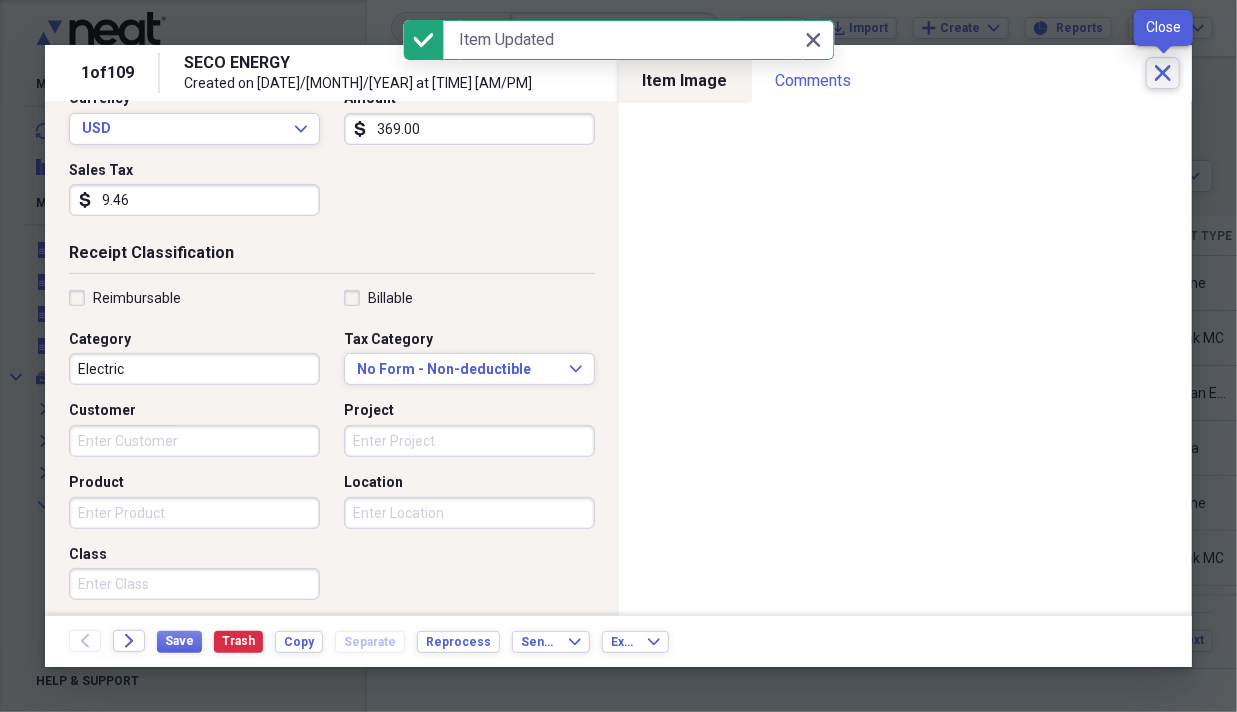 click on "Close" 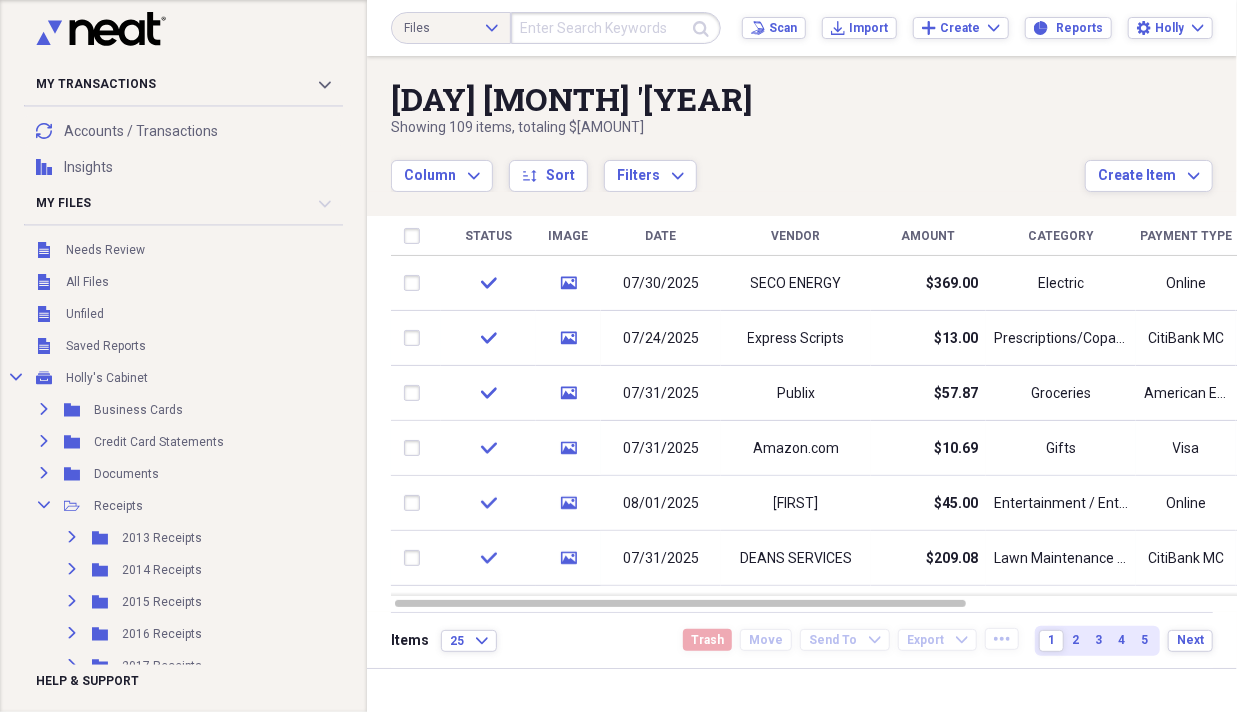 click on "[DAY] [MONTH] '[YEAR]" at bounding box center (738, 99) 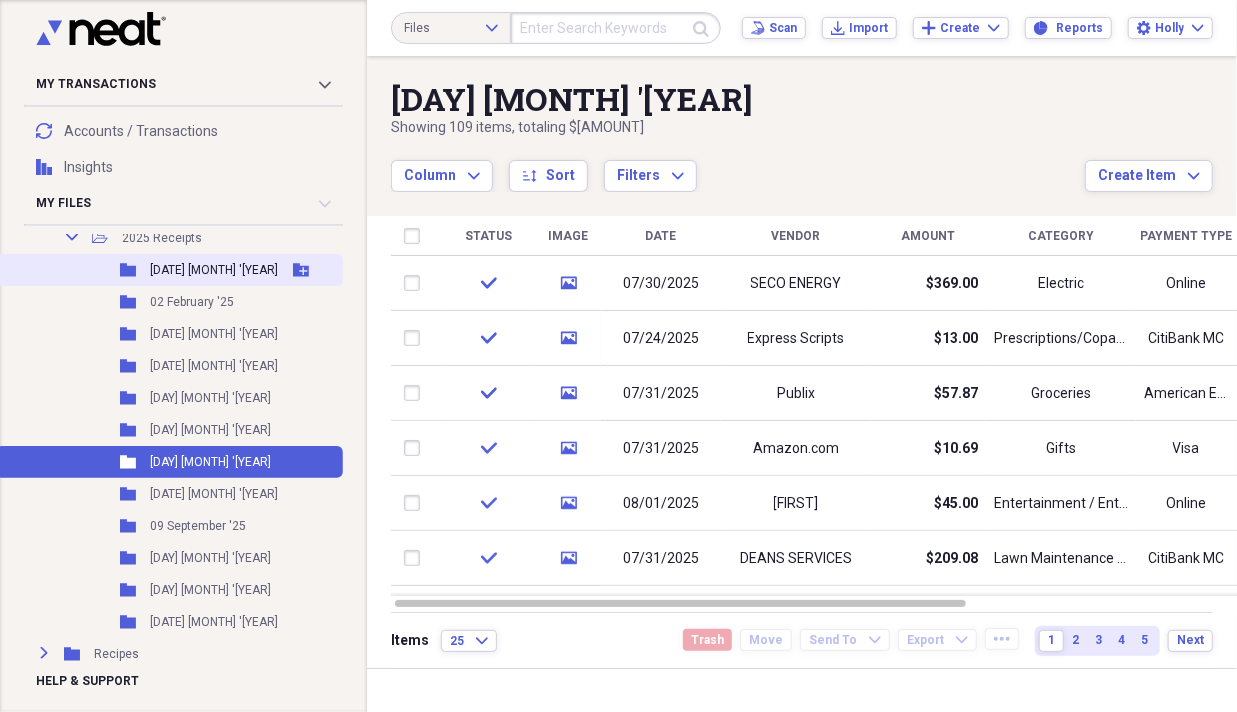 scroll, scrollTop: 600, scrollLeft: 0, axis: vertical 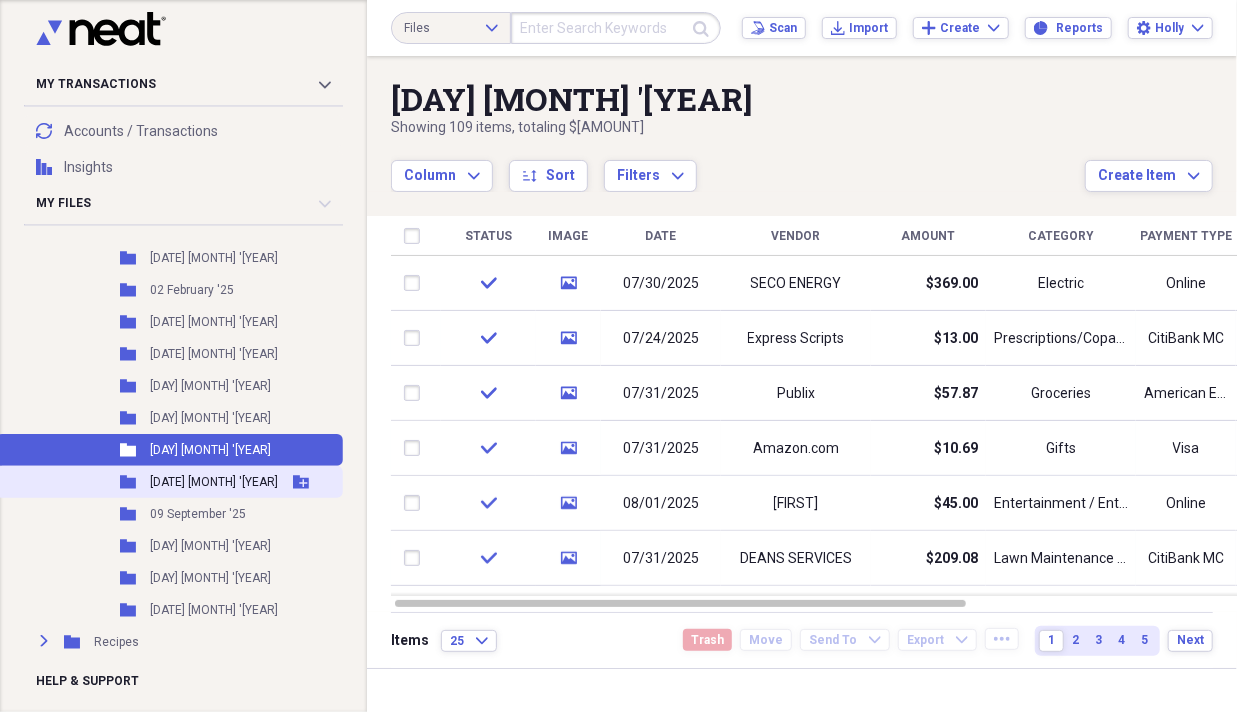 click on "[DATE] [MONTH] '[YEAR]" at bounding box center [214, 482] 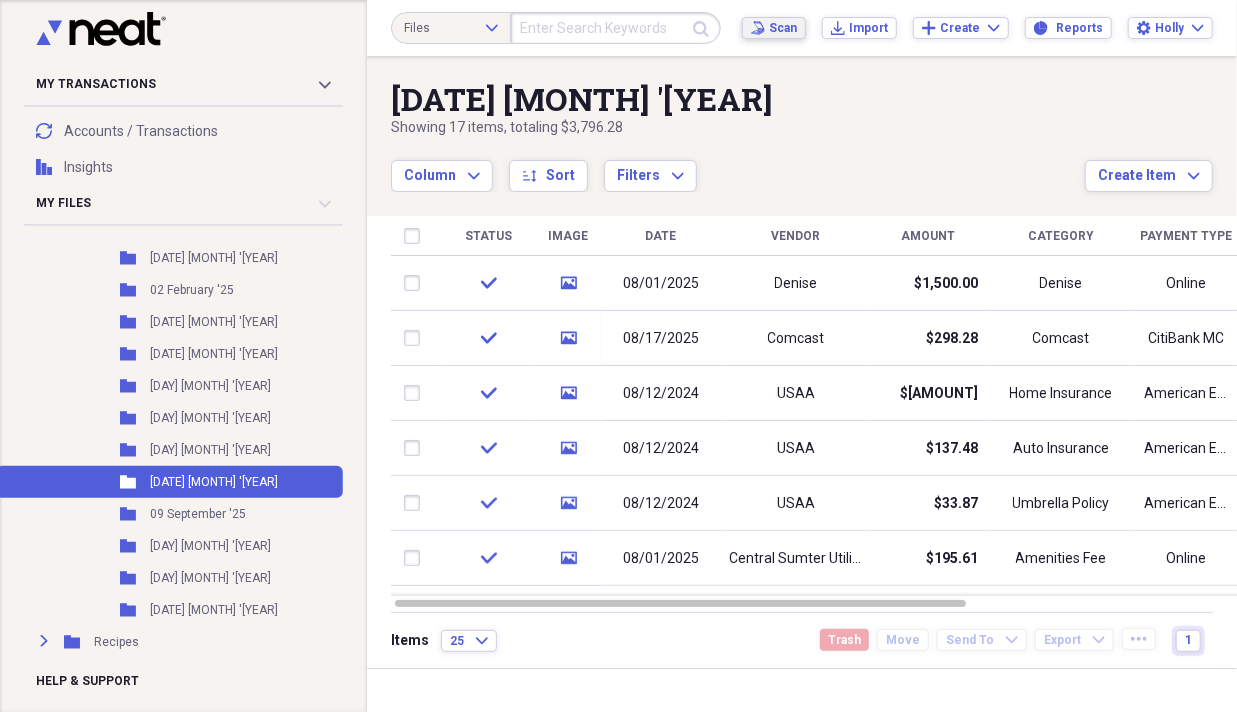 click on "Scan" at bounding box center [783, 28] 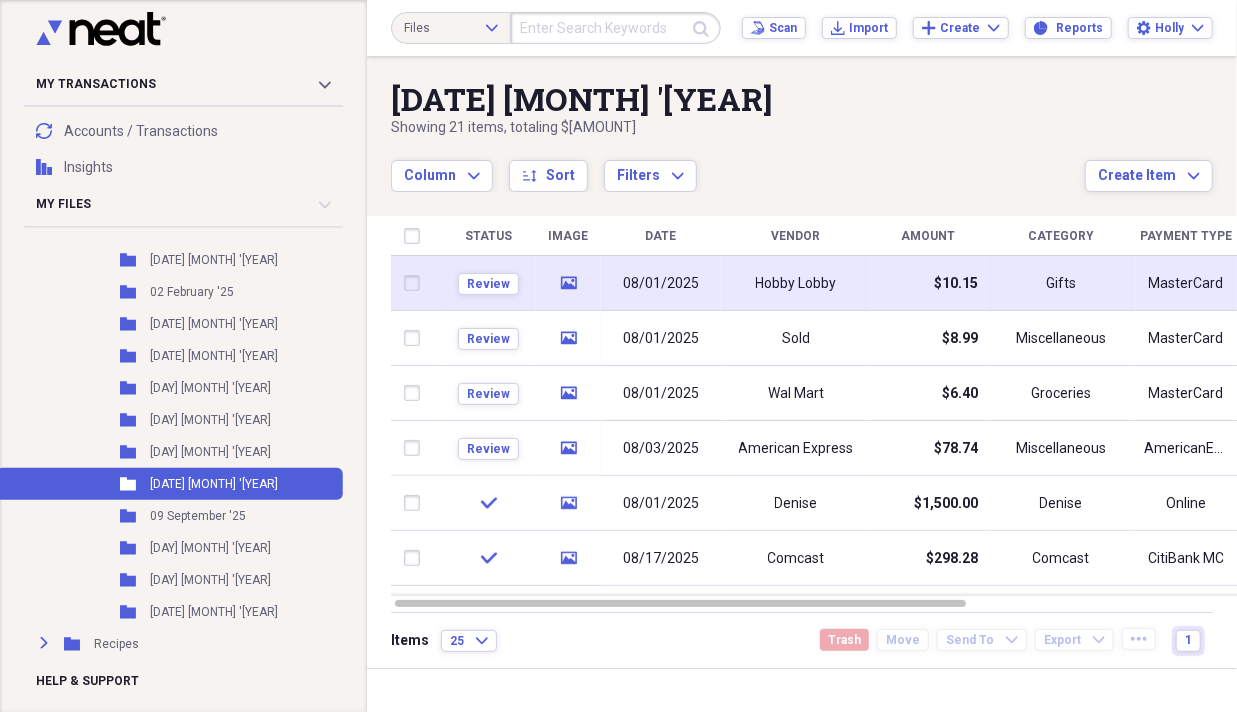 click on "08/01/2025" at bounding box center (661, 283) 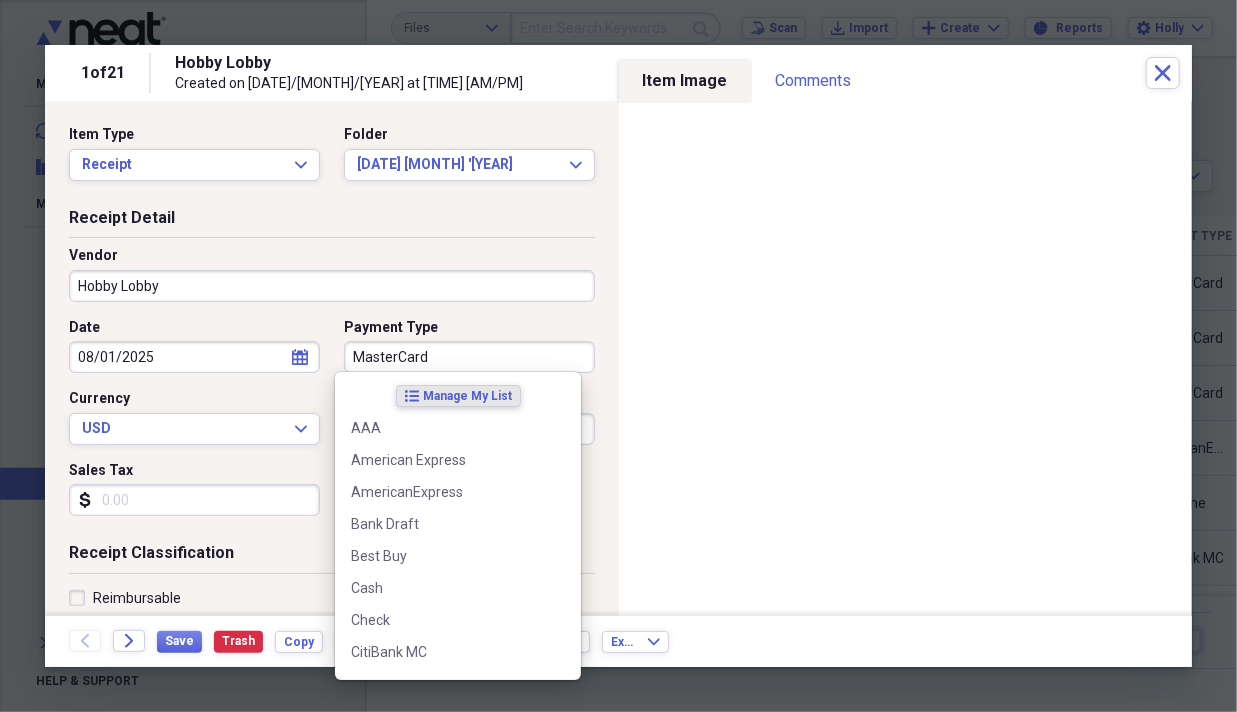 click on "MasterCard" at bounding box center (469, 357) 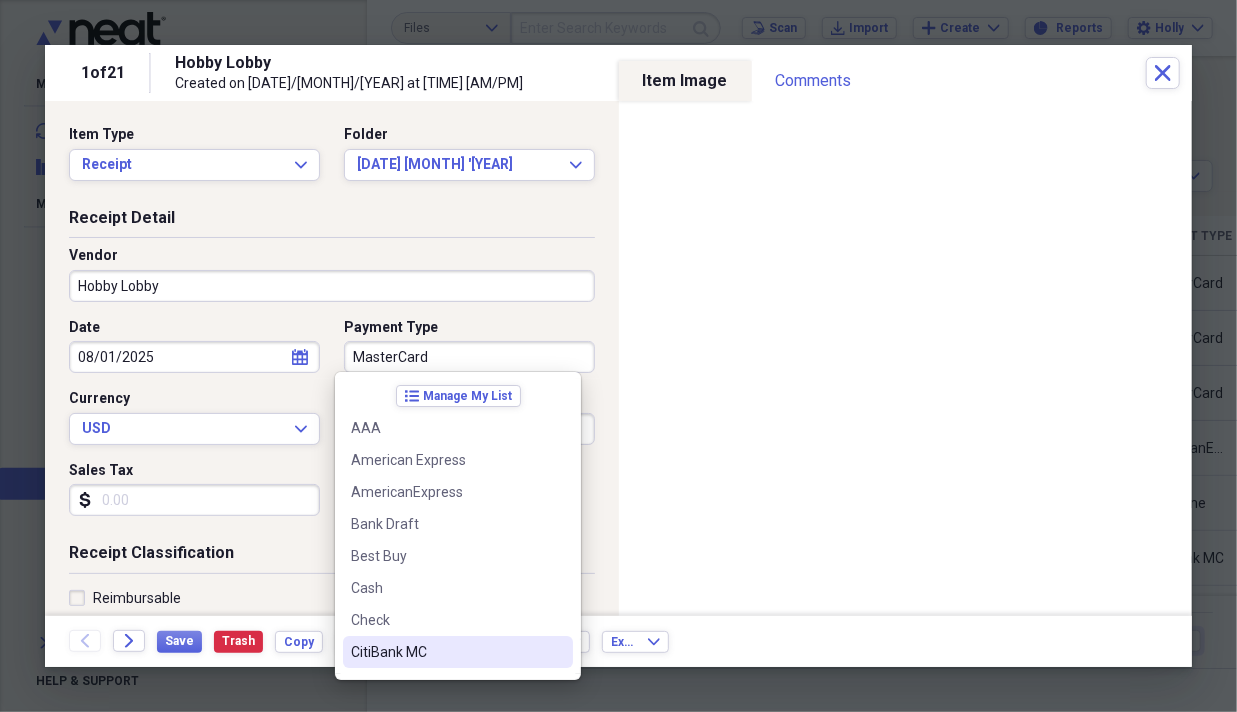 click on "CitiBank MC" at bounding box center (446, 652) 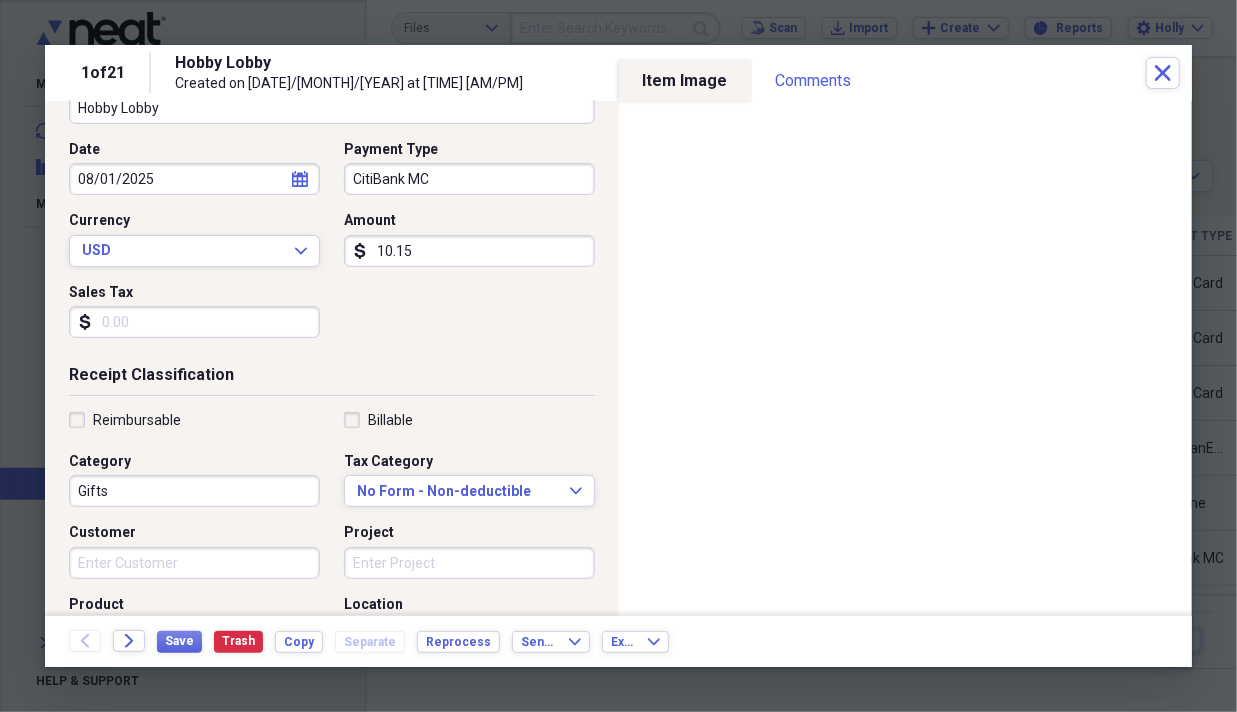 scroll, scrollTop: 200, scrollLeft: 0, axis: vertical 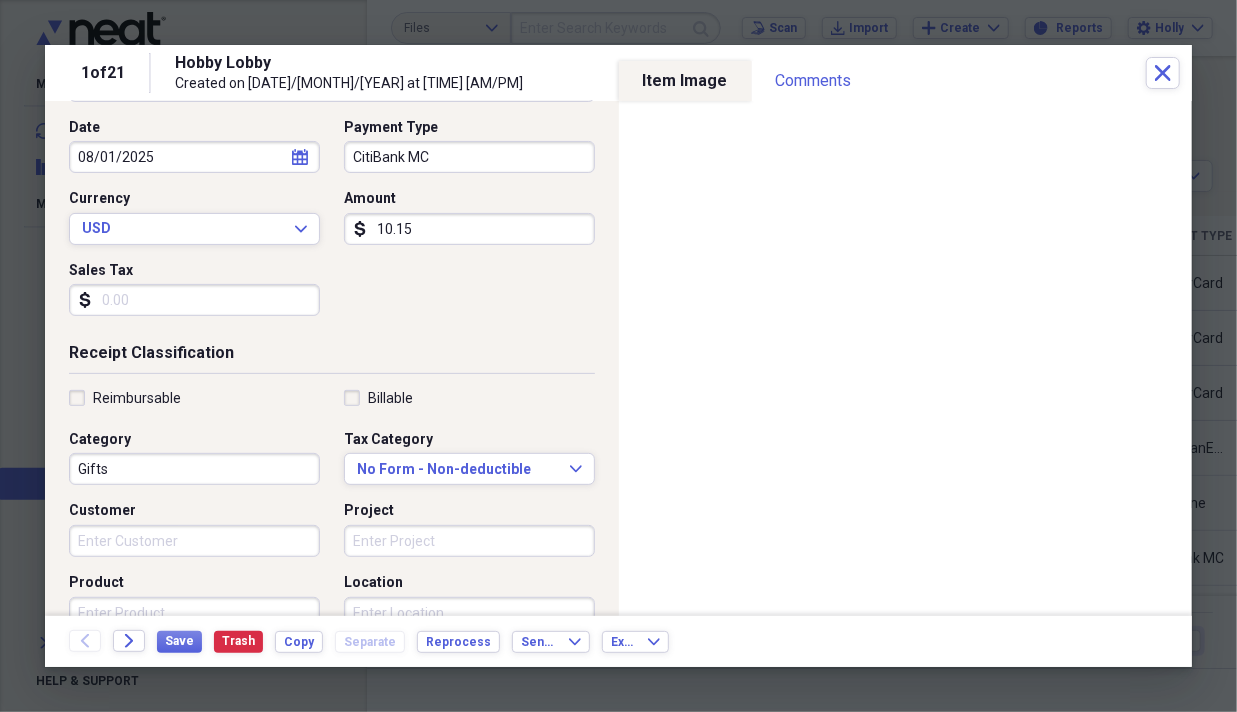 click on "Sales Tax" at bounding box center [194, 300] 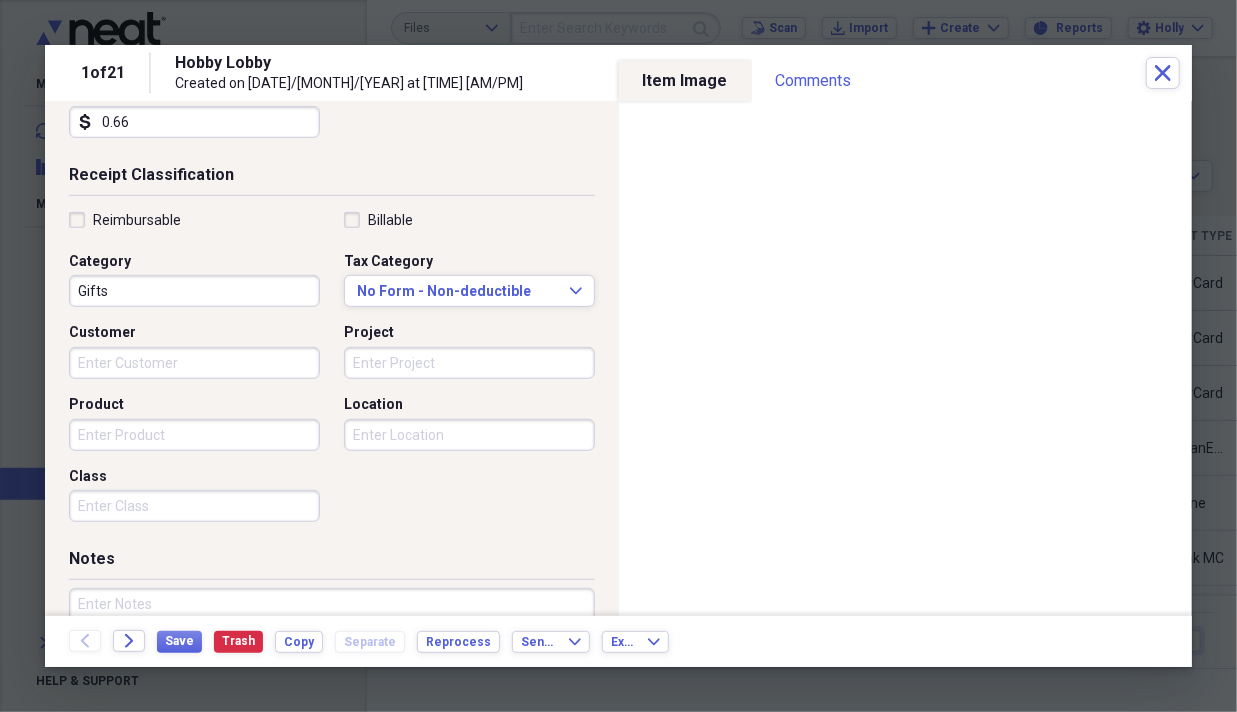 scroll, scrollTop: 400, scrollLeft: 0, axis: vertical 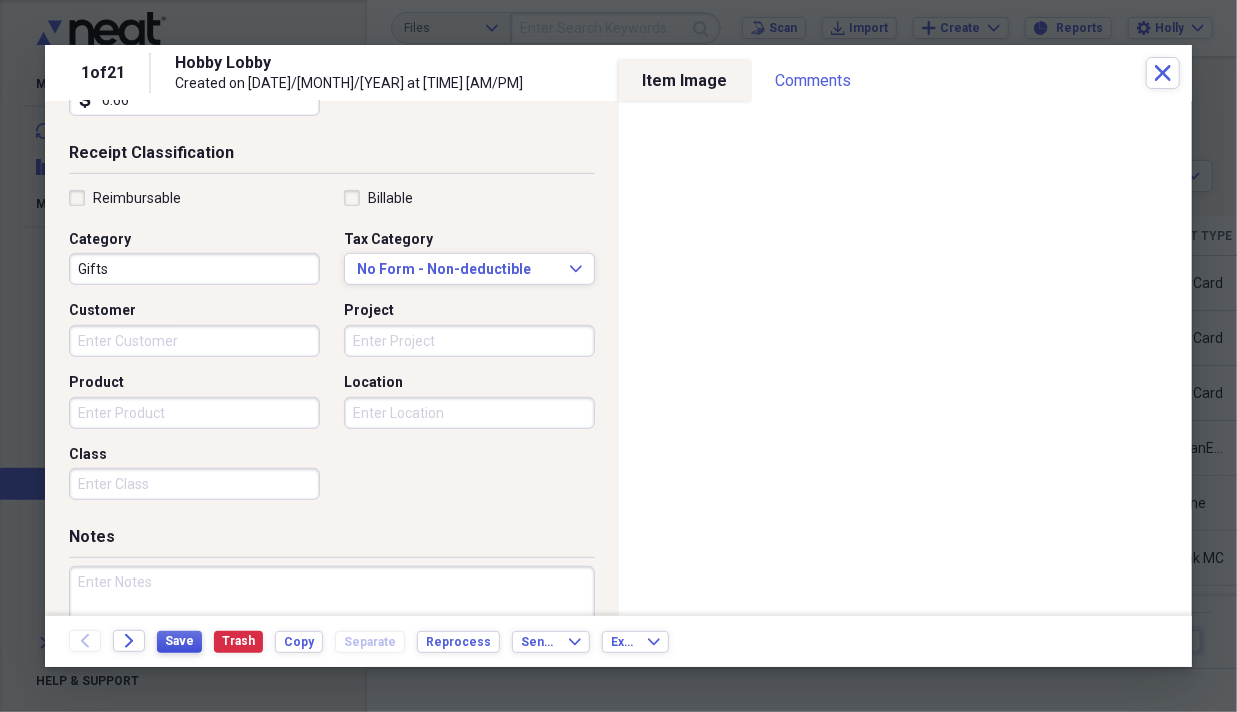 type on "0.66" 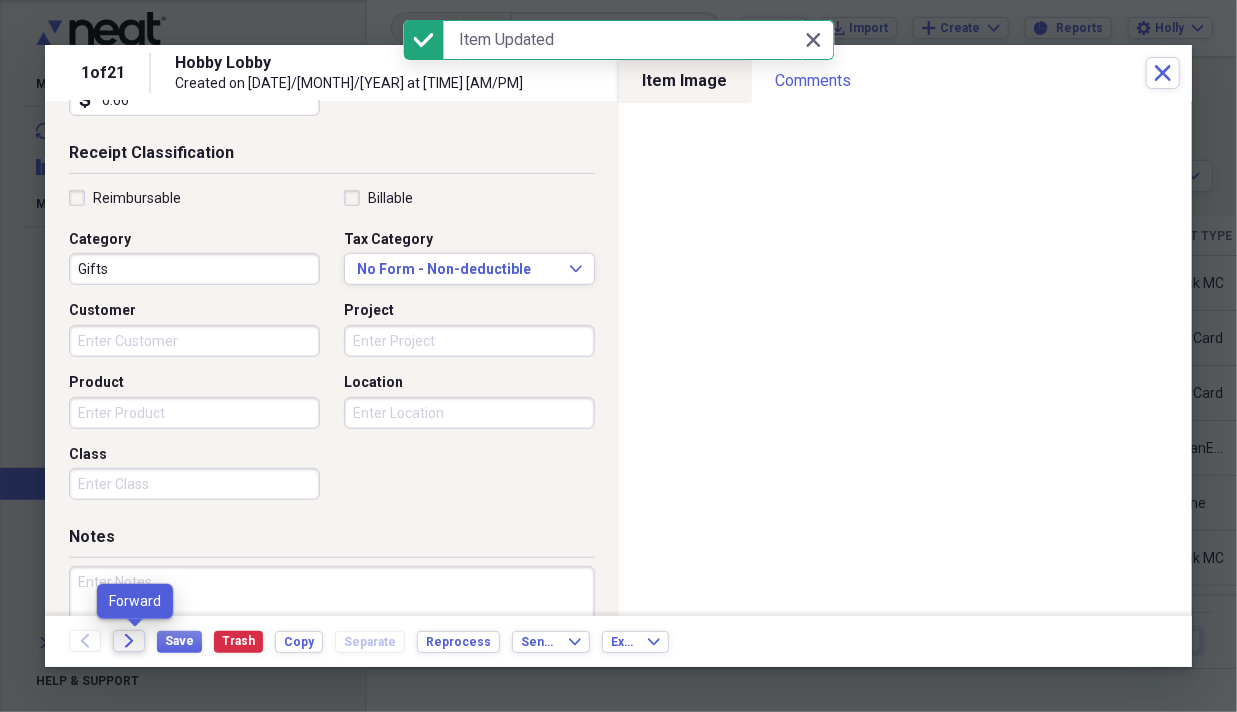 click on "Forward" 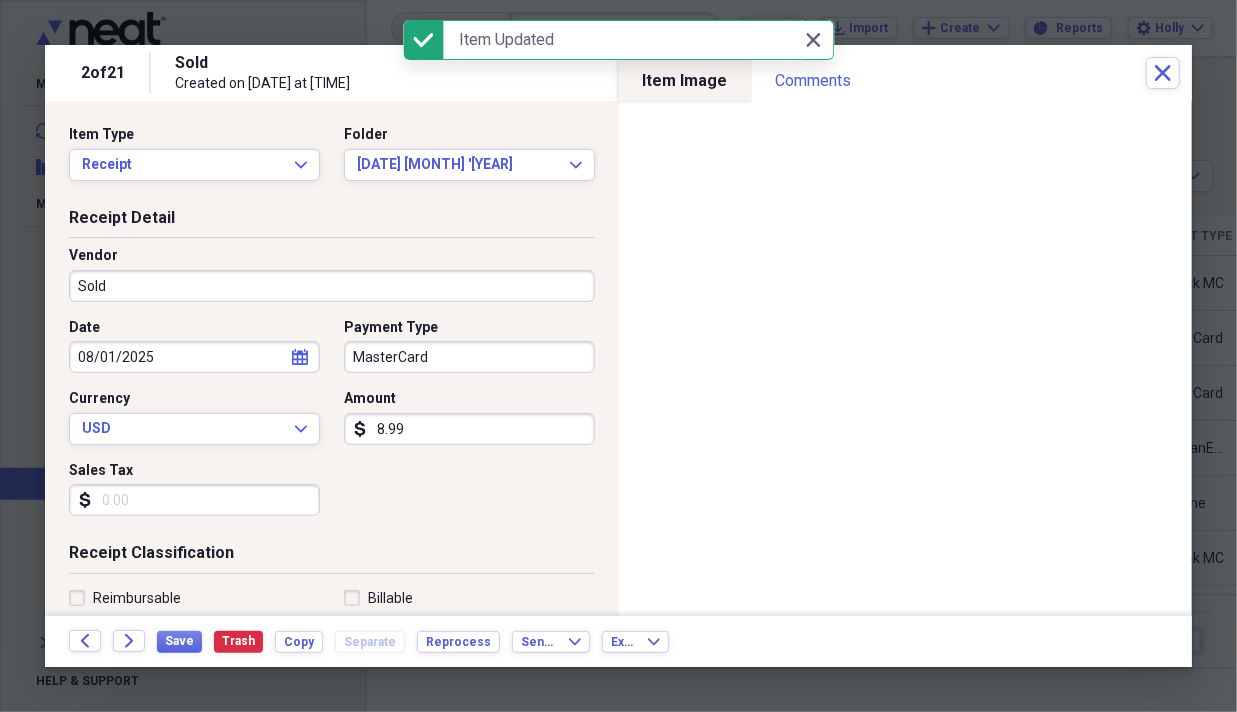 click on "Sold" at bounding box center (332, 286) 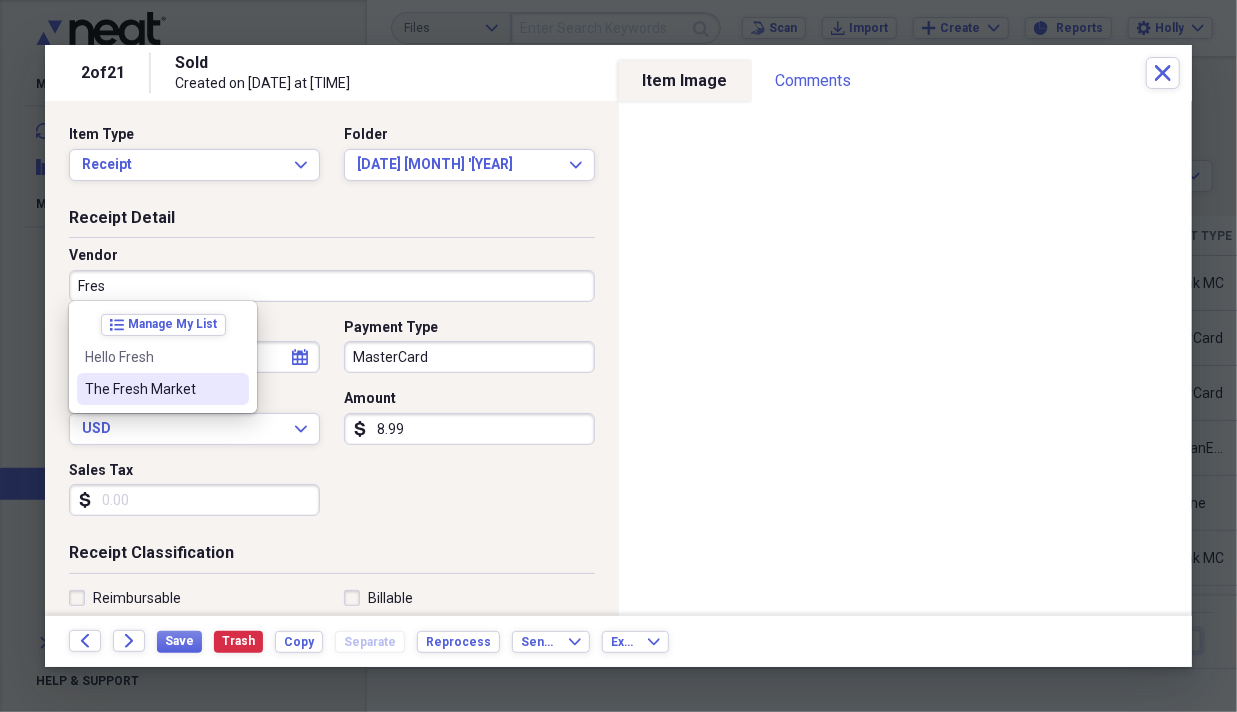 click on "The Fresh Market" at bounding box center [151, 389] 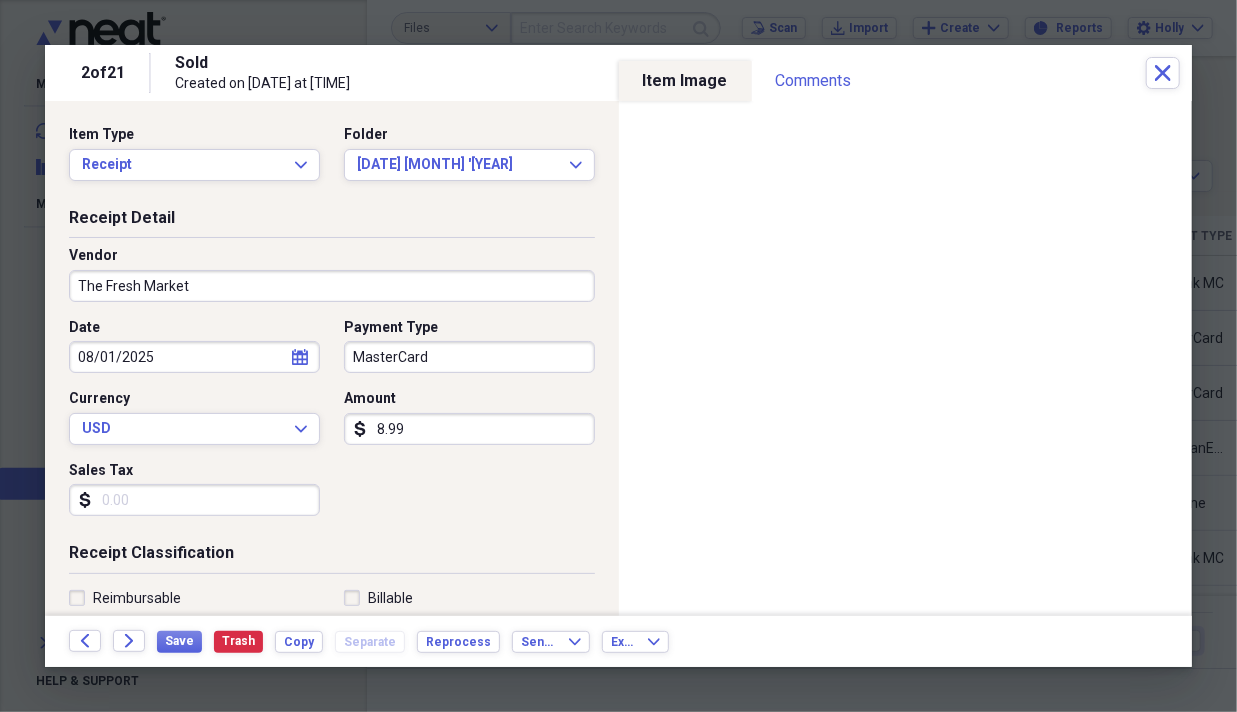 type on "Groceries" 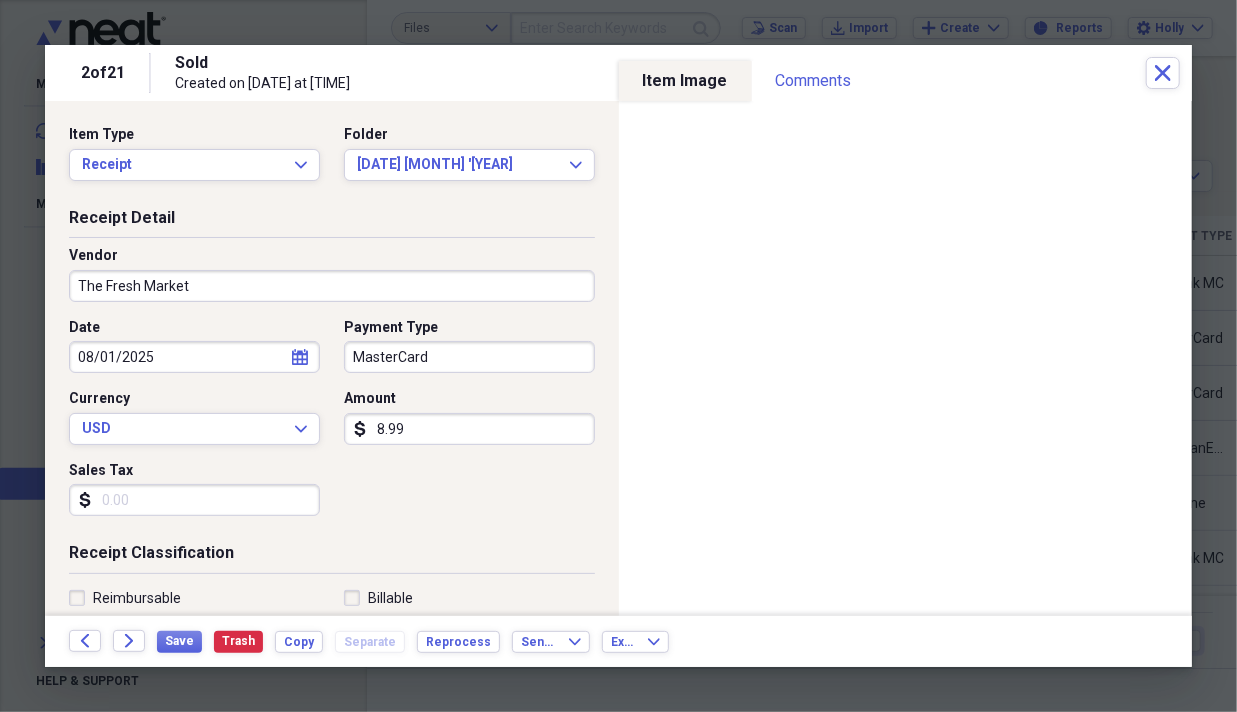 click on "MasterCard" at bounding box center (469, 357) 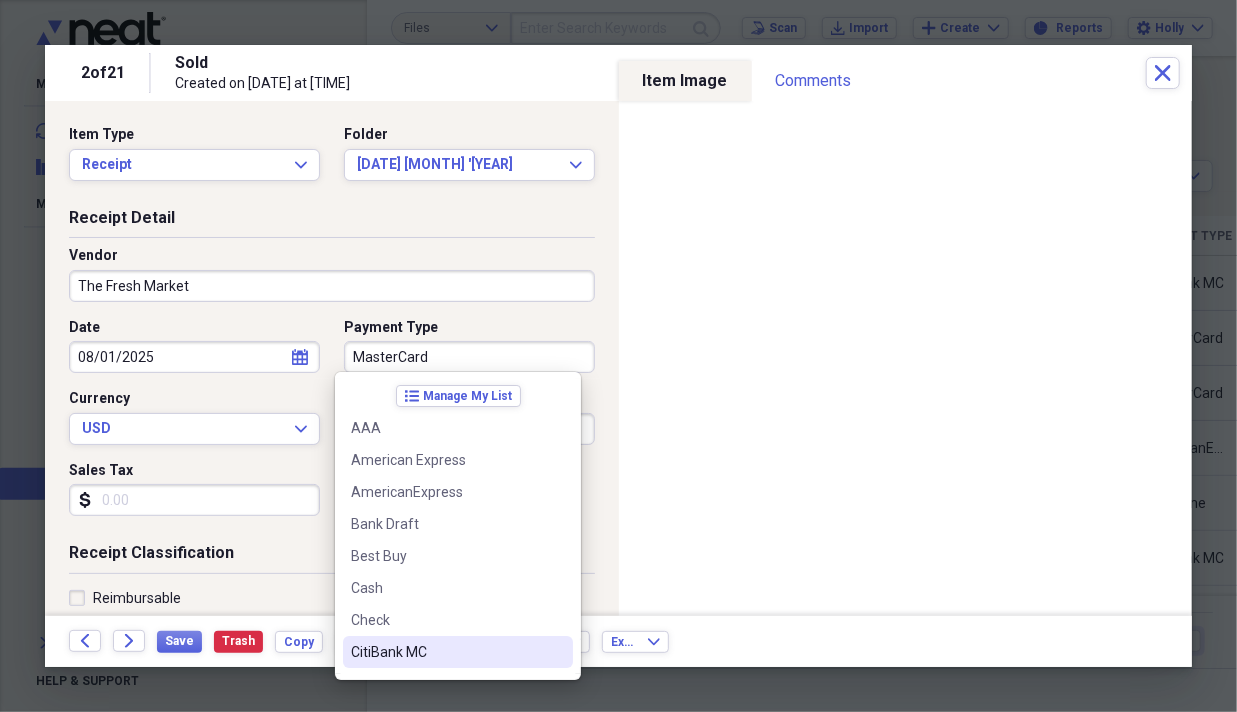 click on "CitiBank MC" at bounding box center [446, 652] 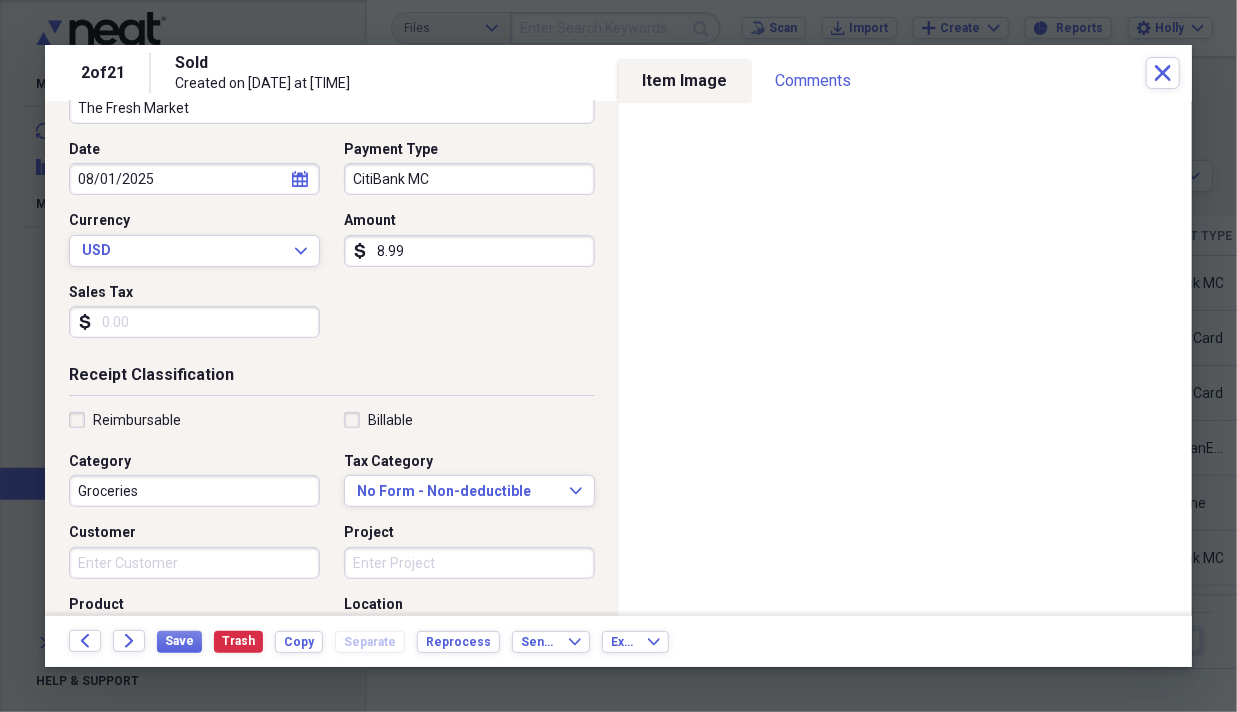 scroll, scrollTop: 200, scrollLeft: 0, axis: vertical 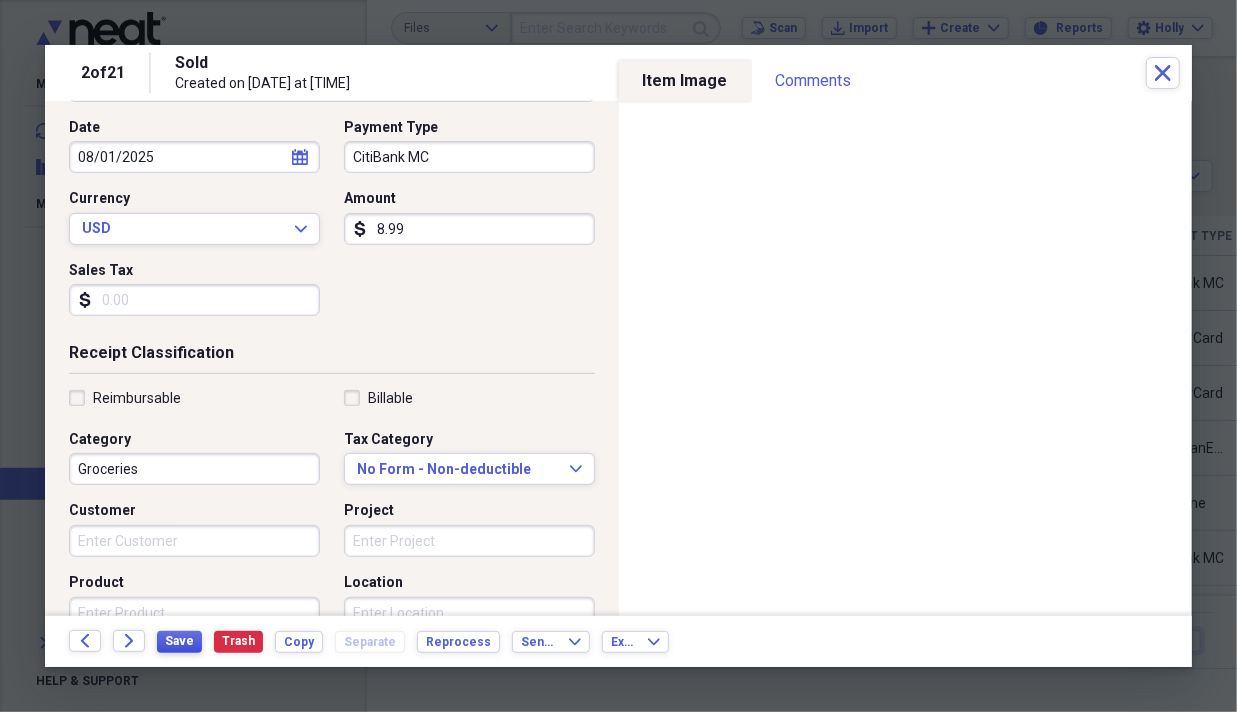 click on "Save" at bounding box center (179, 641) 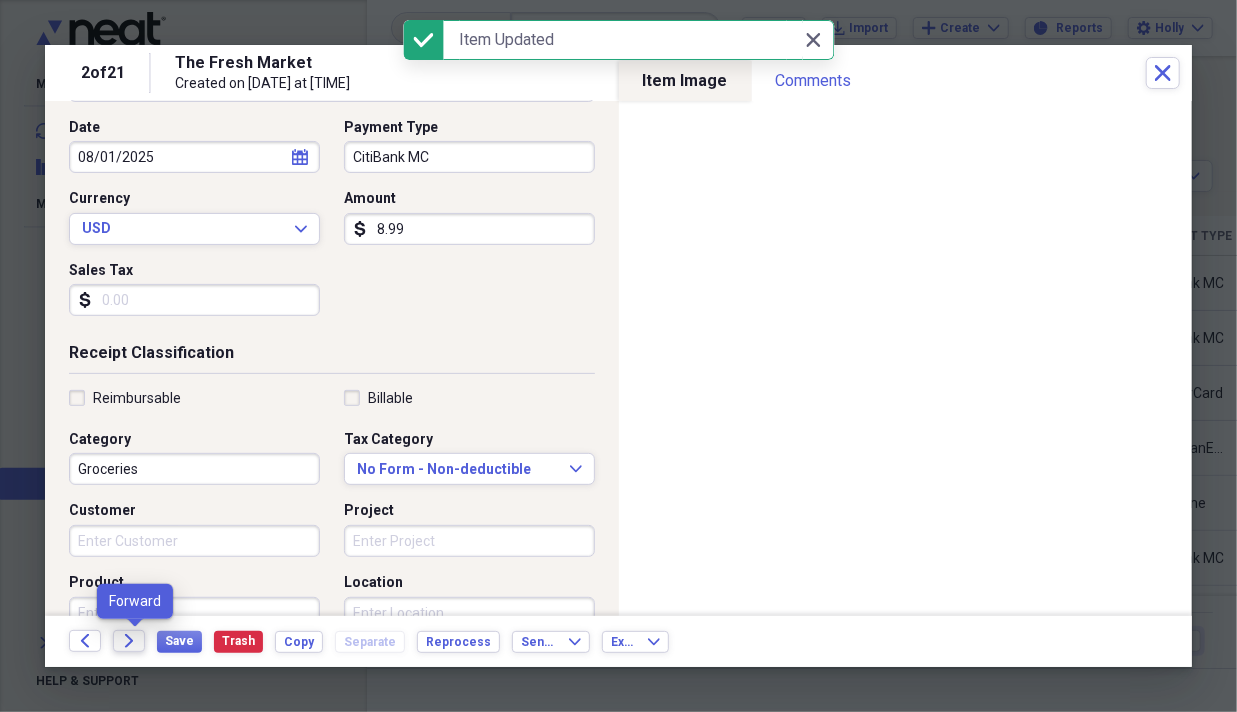 click on "Forward" 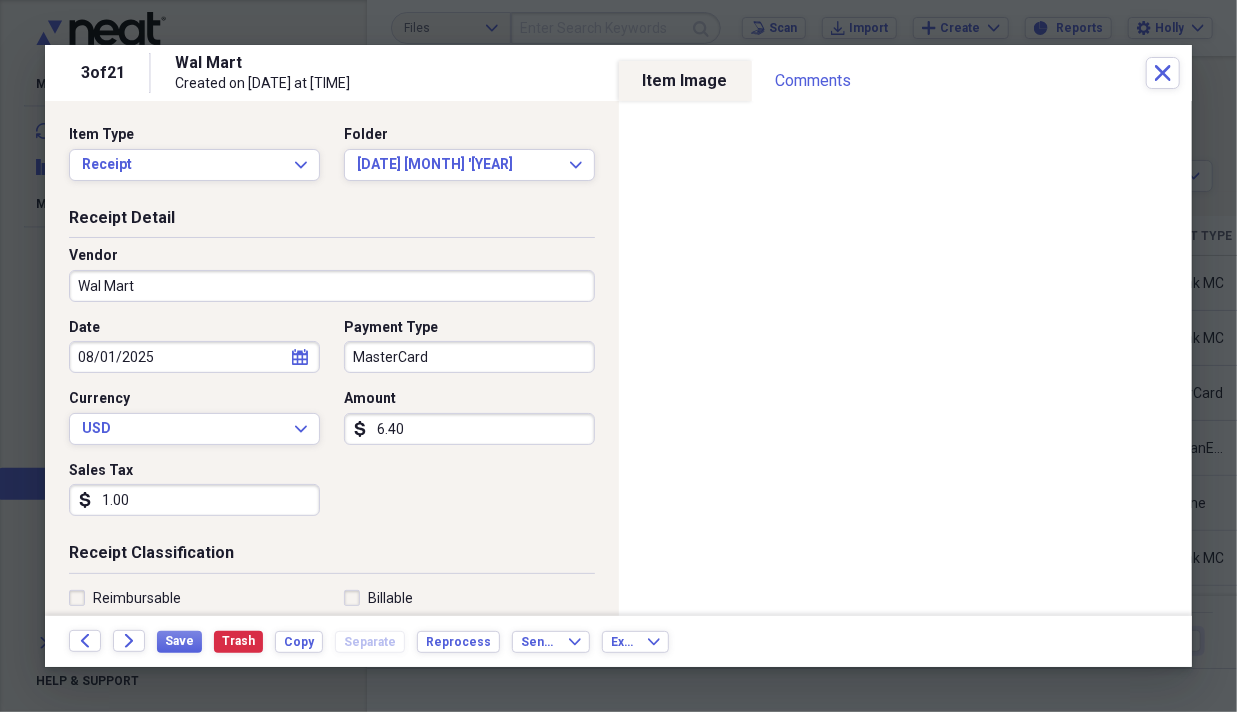 click on "MasterCard" at bounding box center (469, 357) 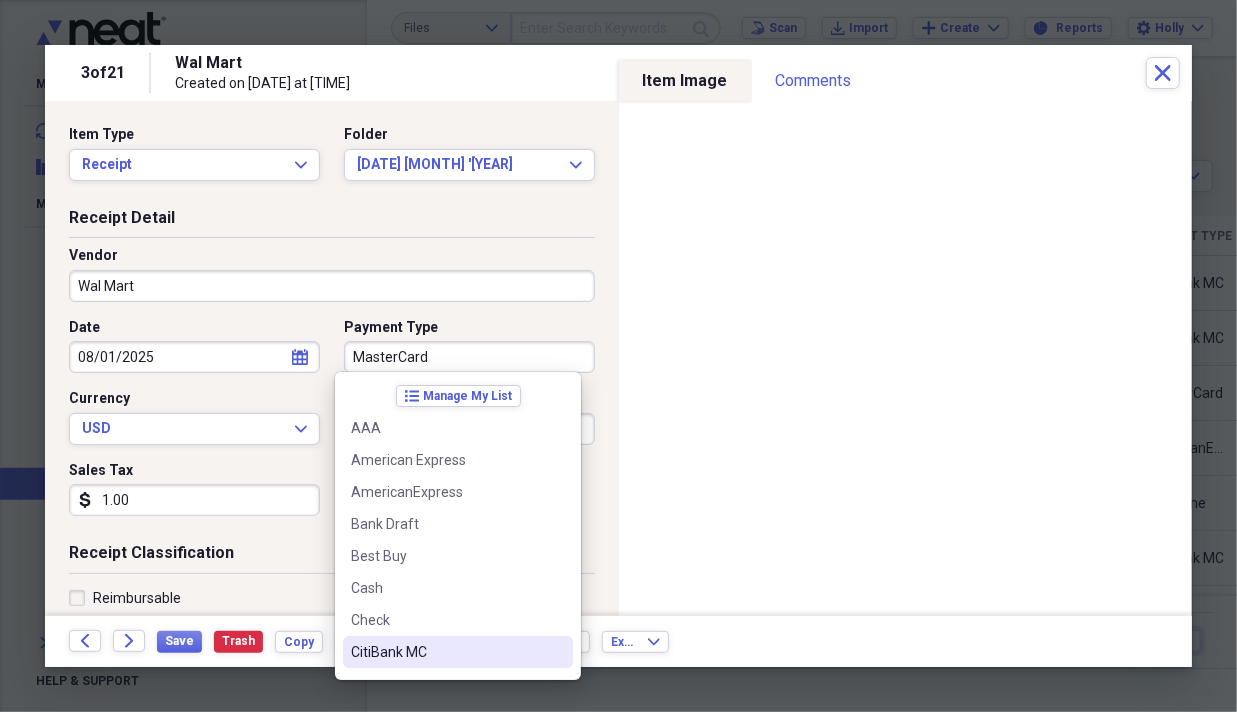 click on "CitiBank MC" at bounding box center [446, 652] 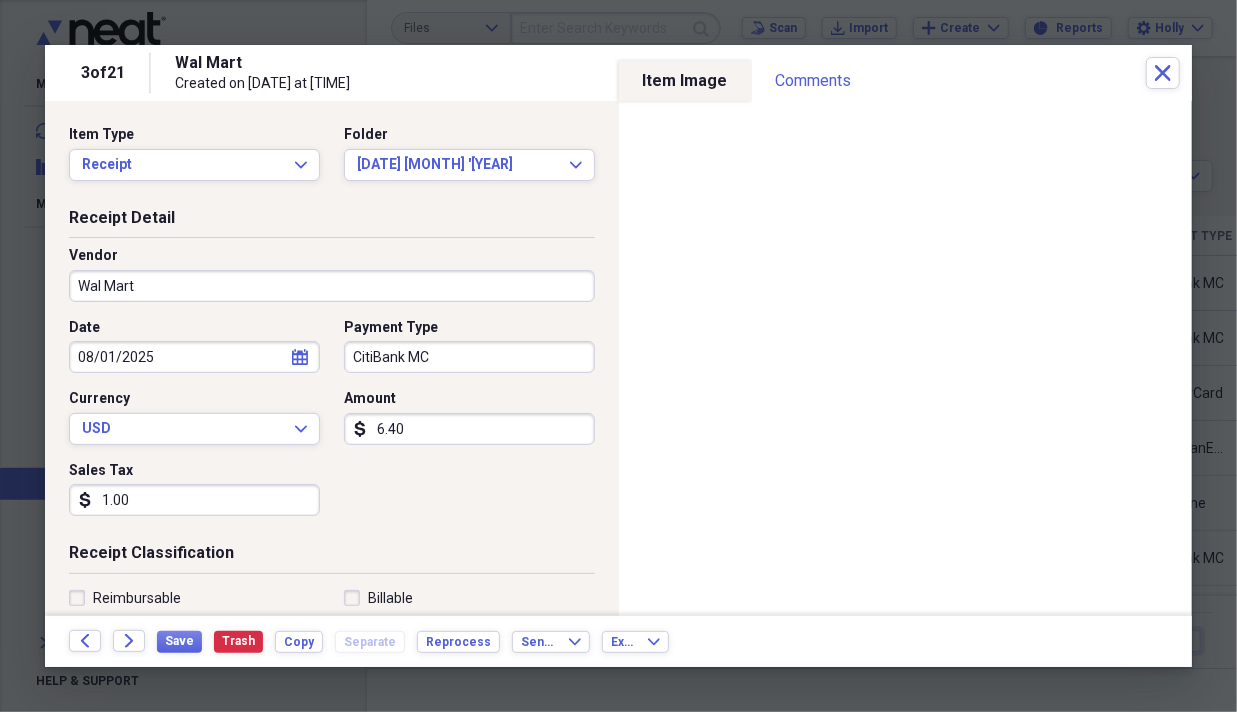 click on "1.00" at bounding box center (194, 500) 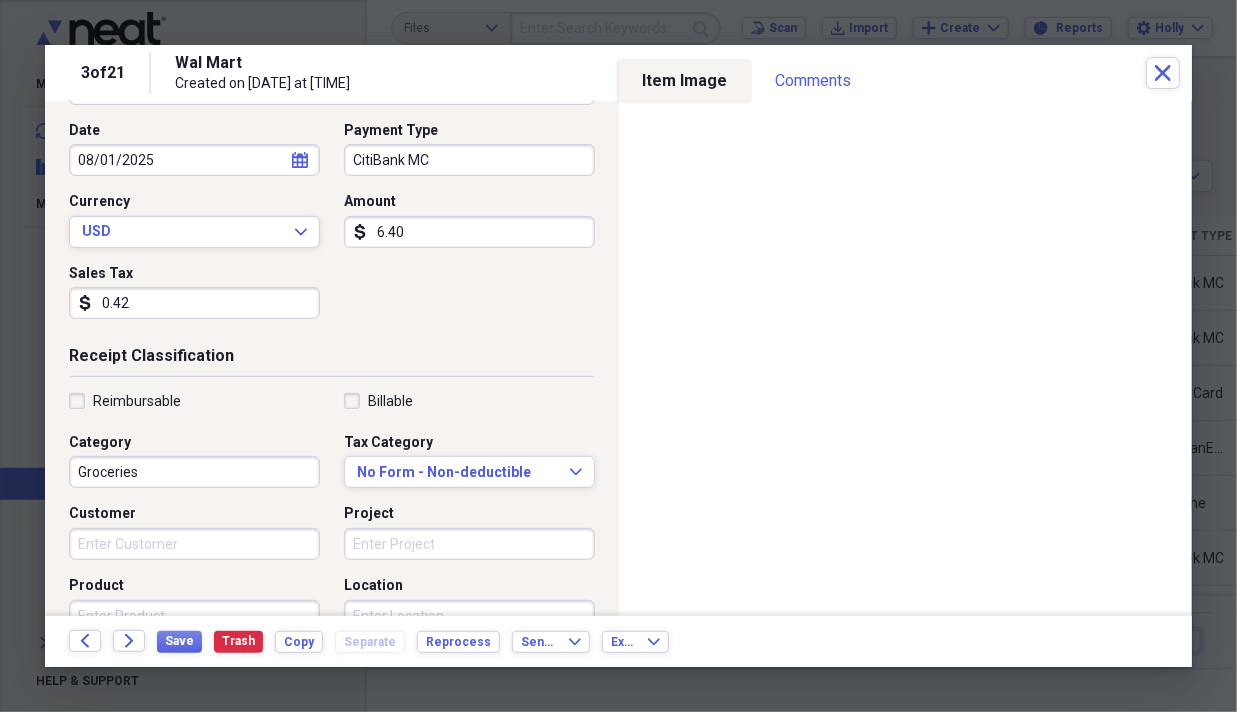 scroll, scrollTop: 200, scrollLeft: 0, axis: vertical 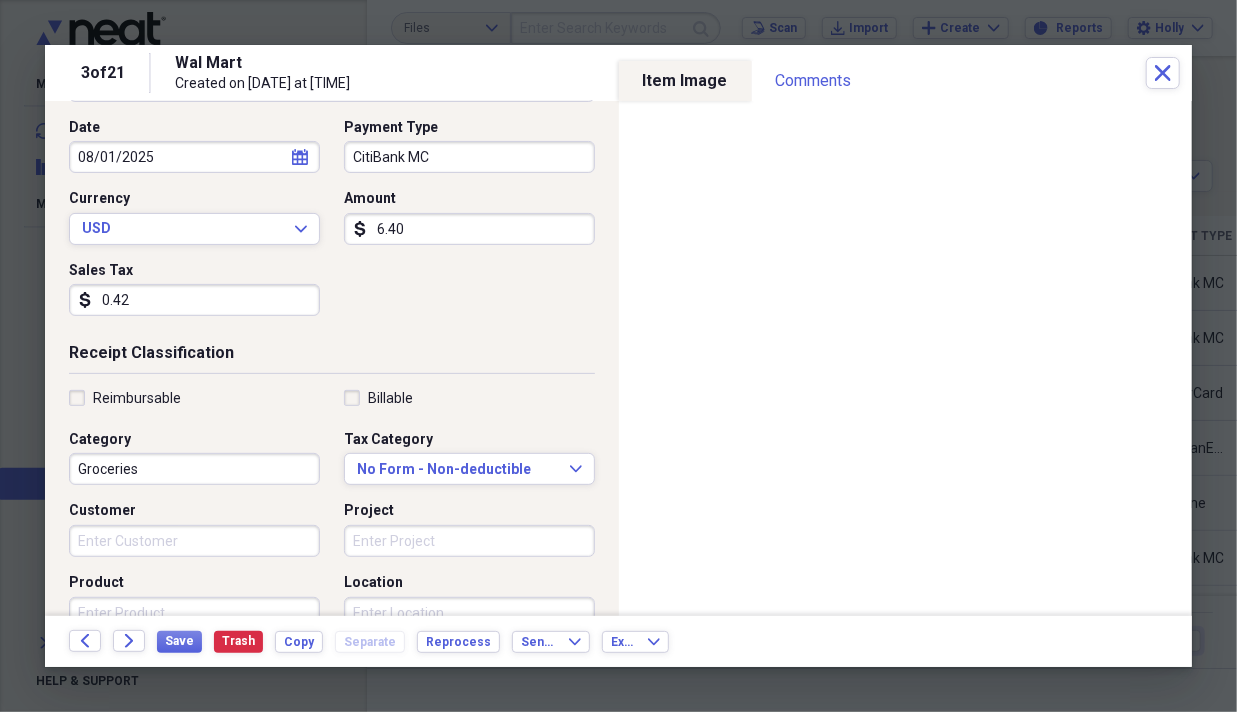 type on "0.42" 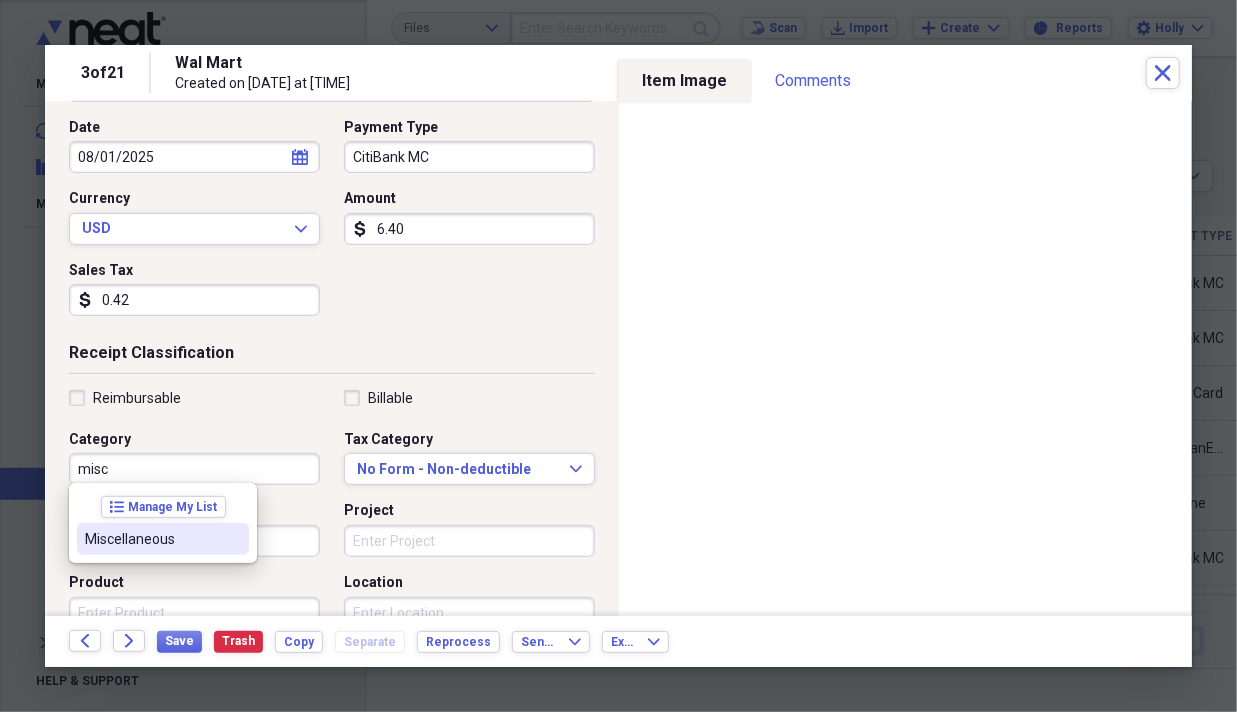 click on "Miscellaneous" at bounding box center (163, 539) 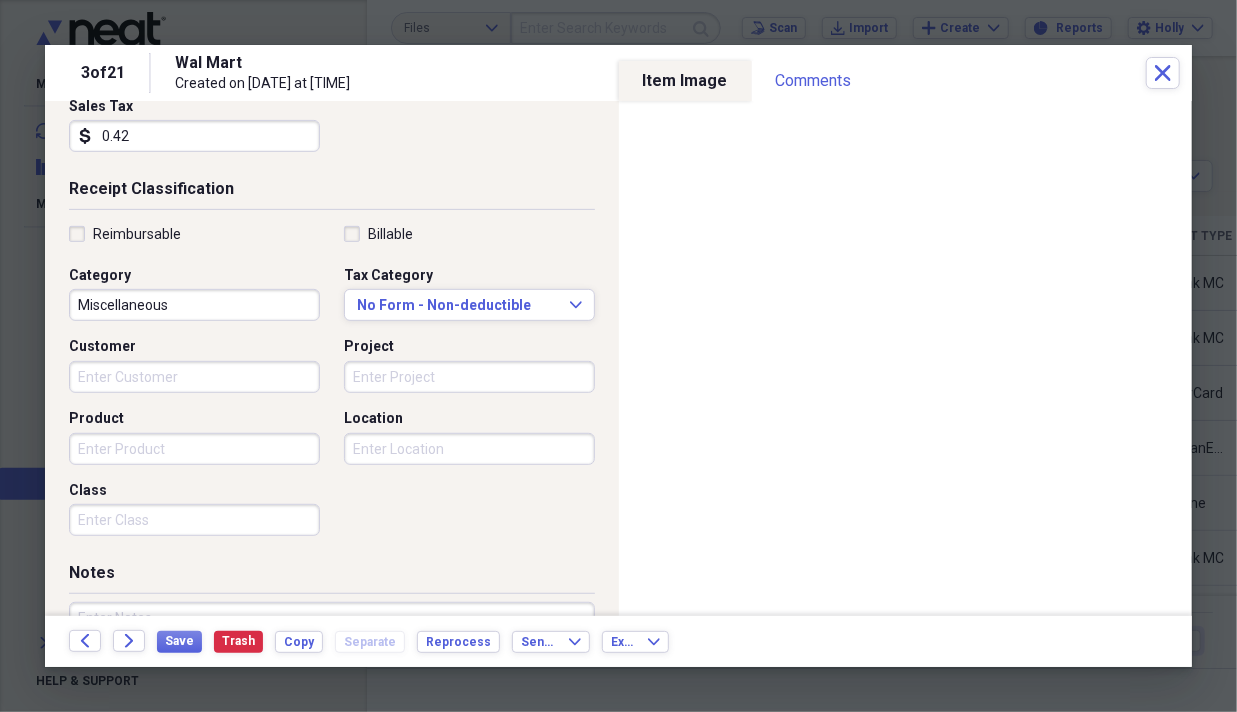 scroll, scrollTop: 400, scrollLeft: 0, axis: vertical 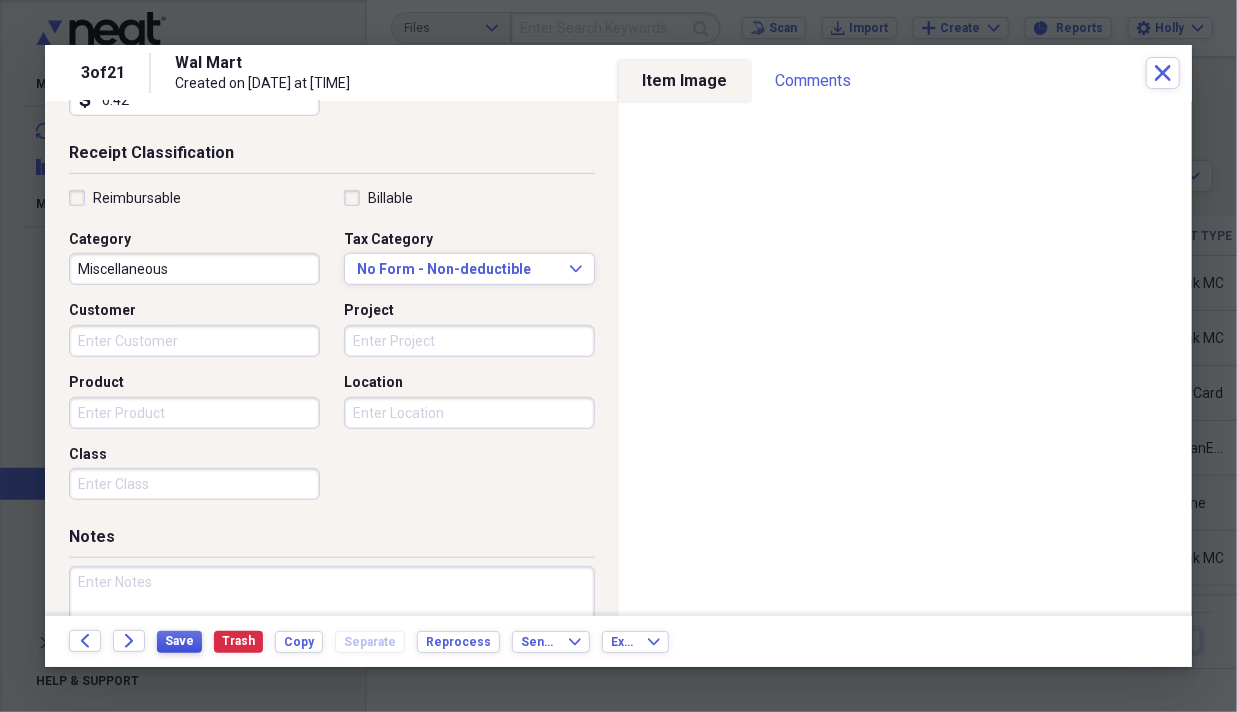 click on "Save" at bounding box center (179, 641) 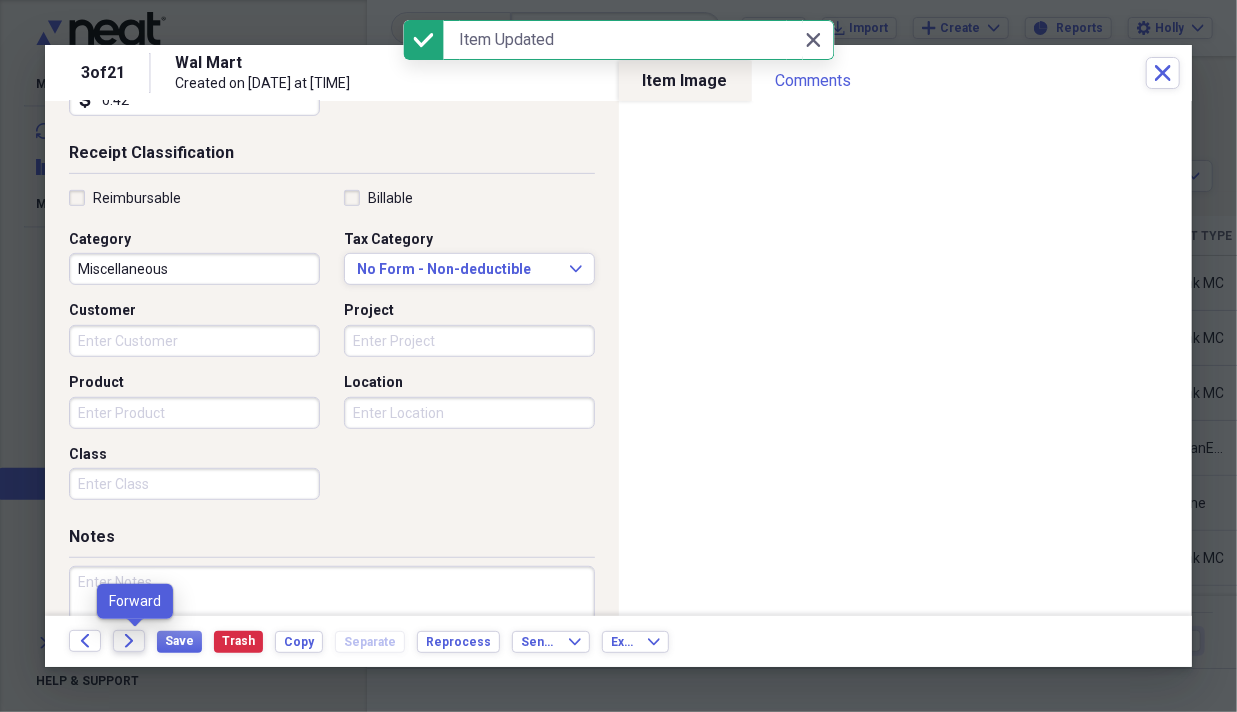 click on "Forward" 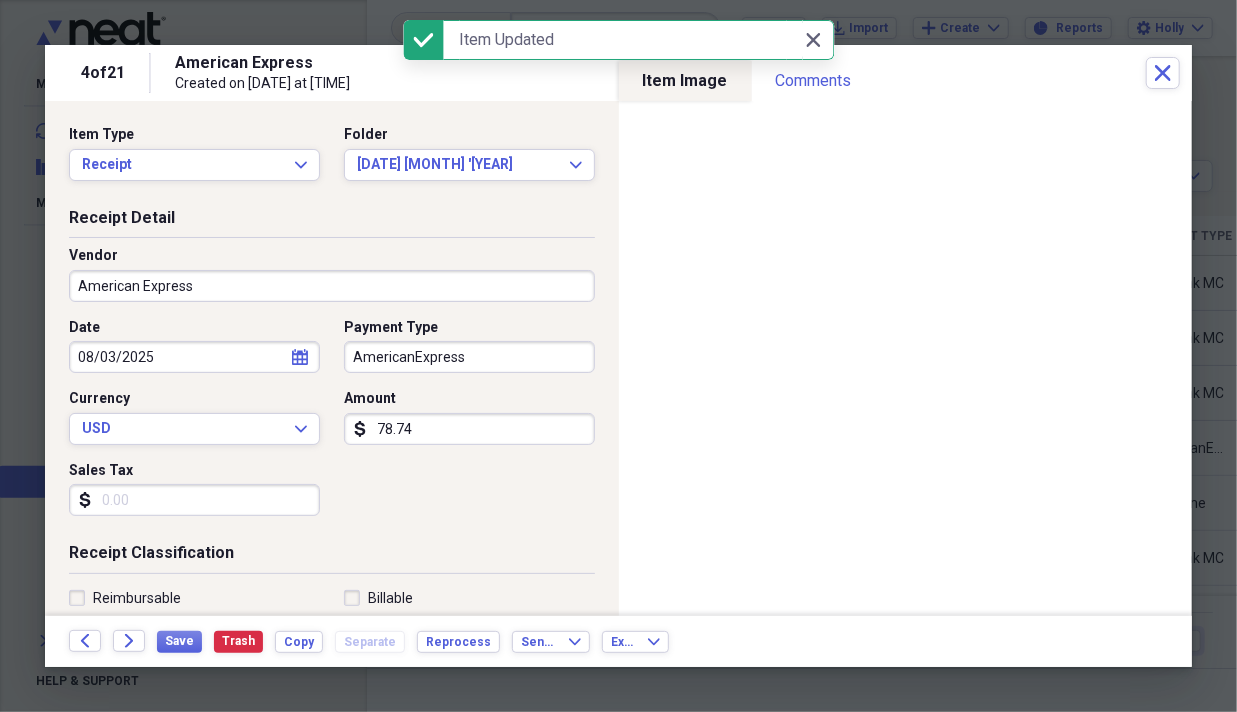 click on "American Express" at bounding box center [332, 286] 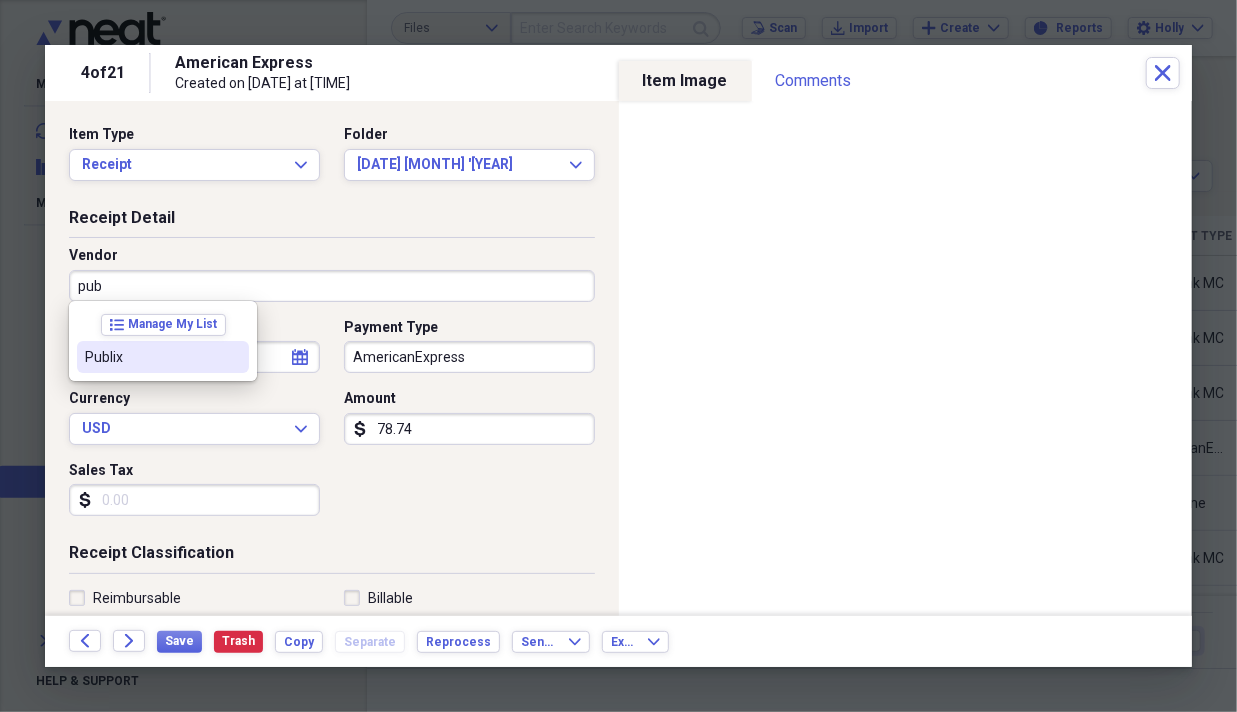 click on "Publix" at bounding box center (163, 357) 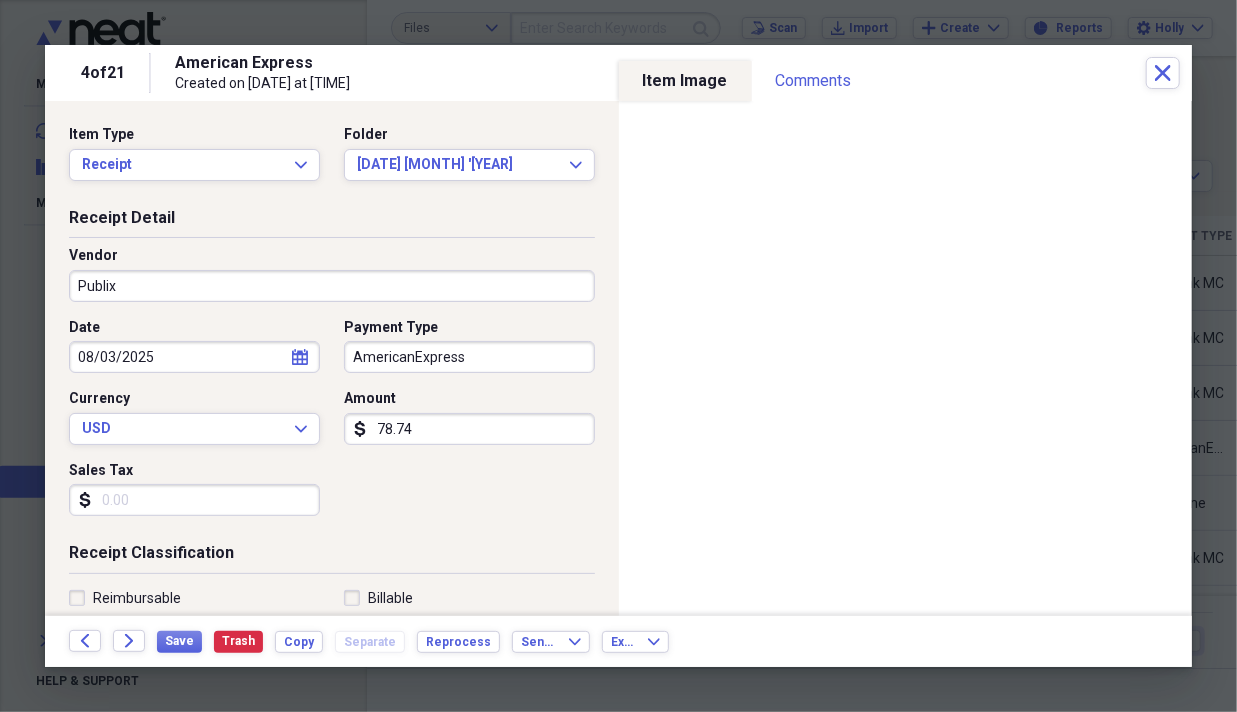 type on "Groceries" 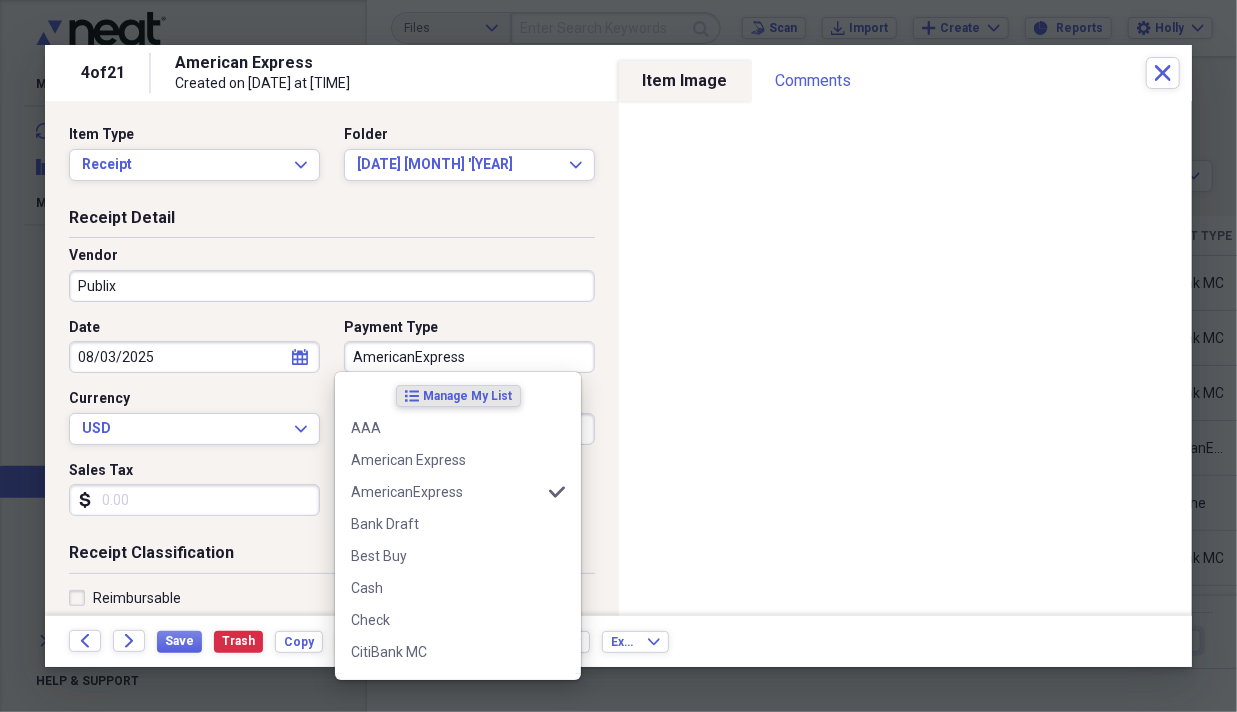 click on "AmericanExpress" at bounding box center [469, 357] 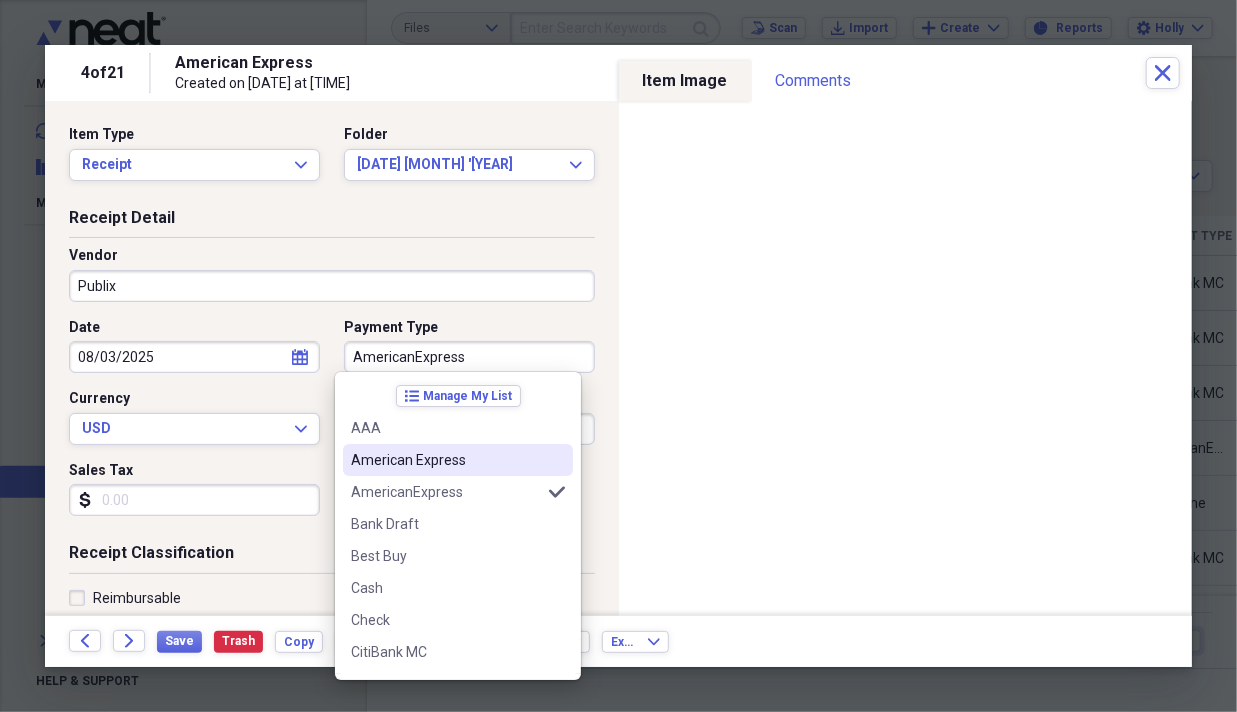 click on "American Express" at bounding box center [446, 460] 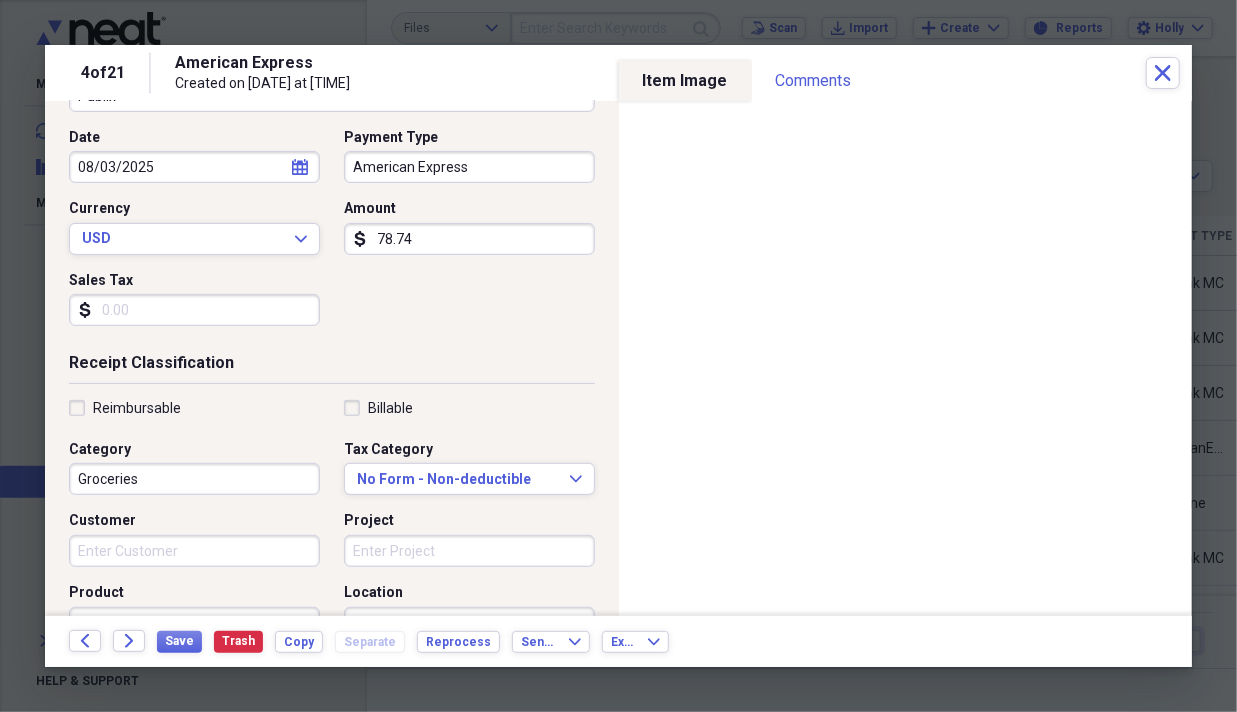 scroll, scrollTop: 200, scrollLeft: 0, axis: vertical 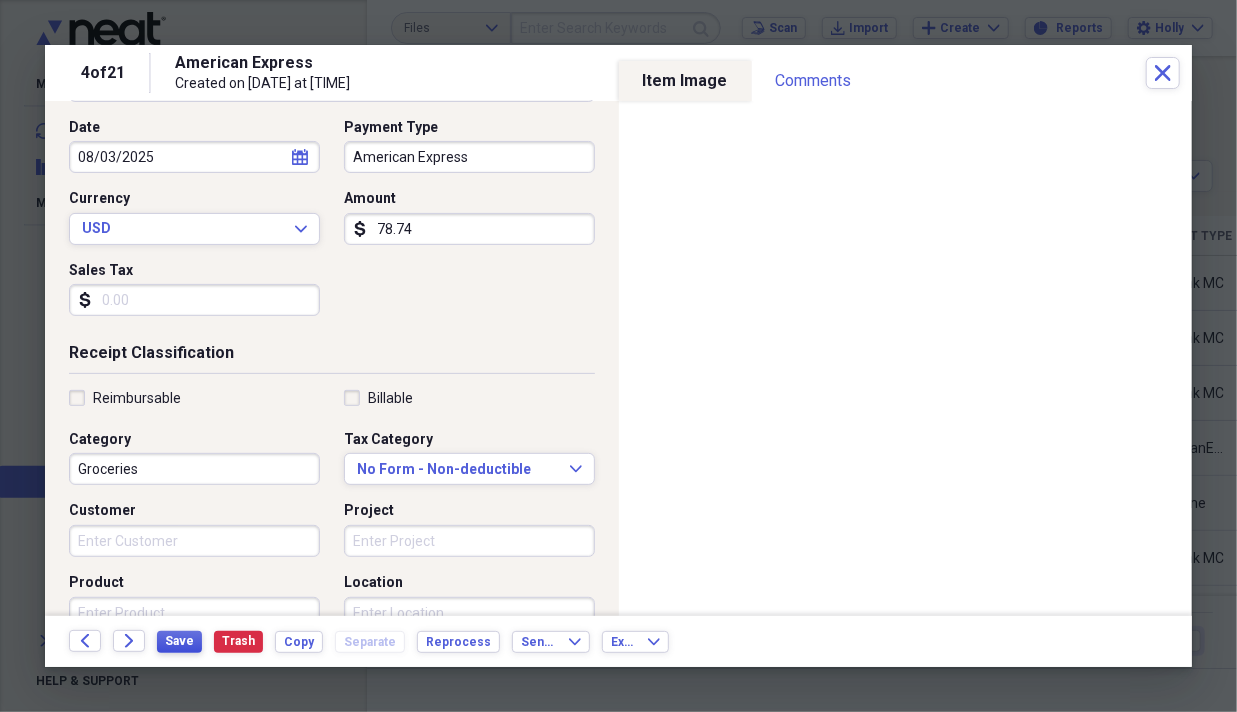 click on "Save" at bounding box center (179, 641) 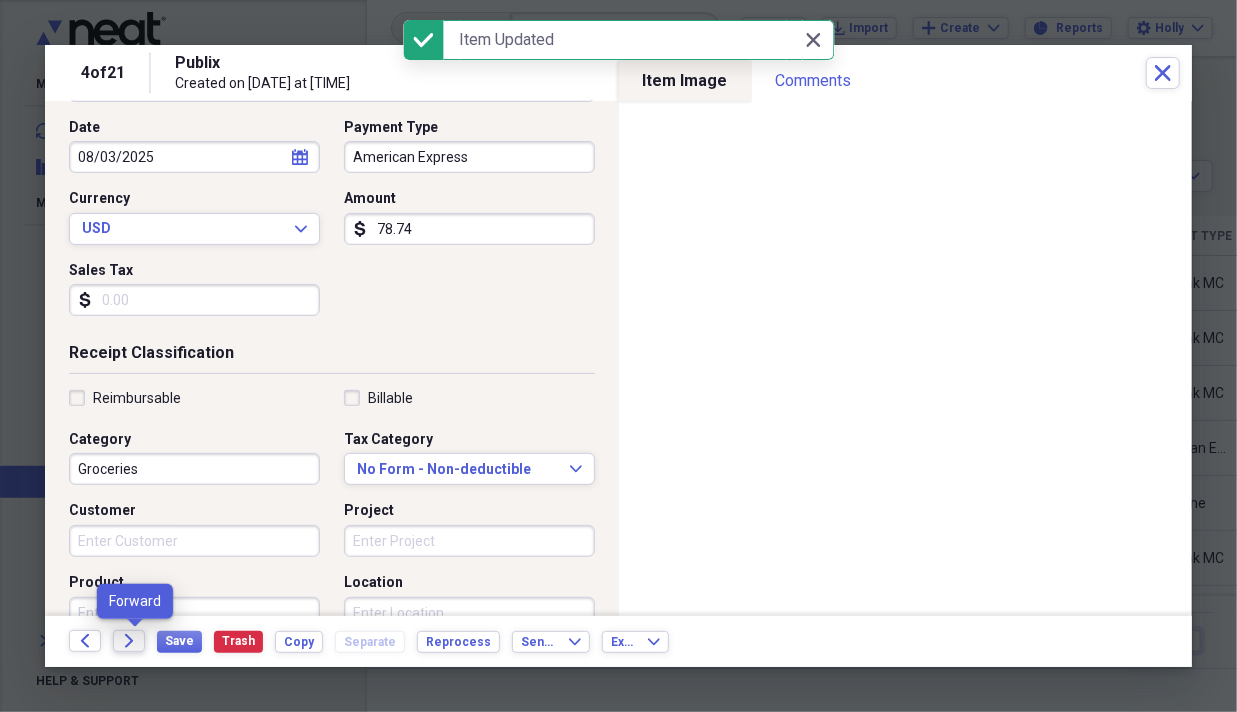 click on "Forward" 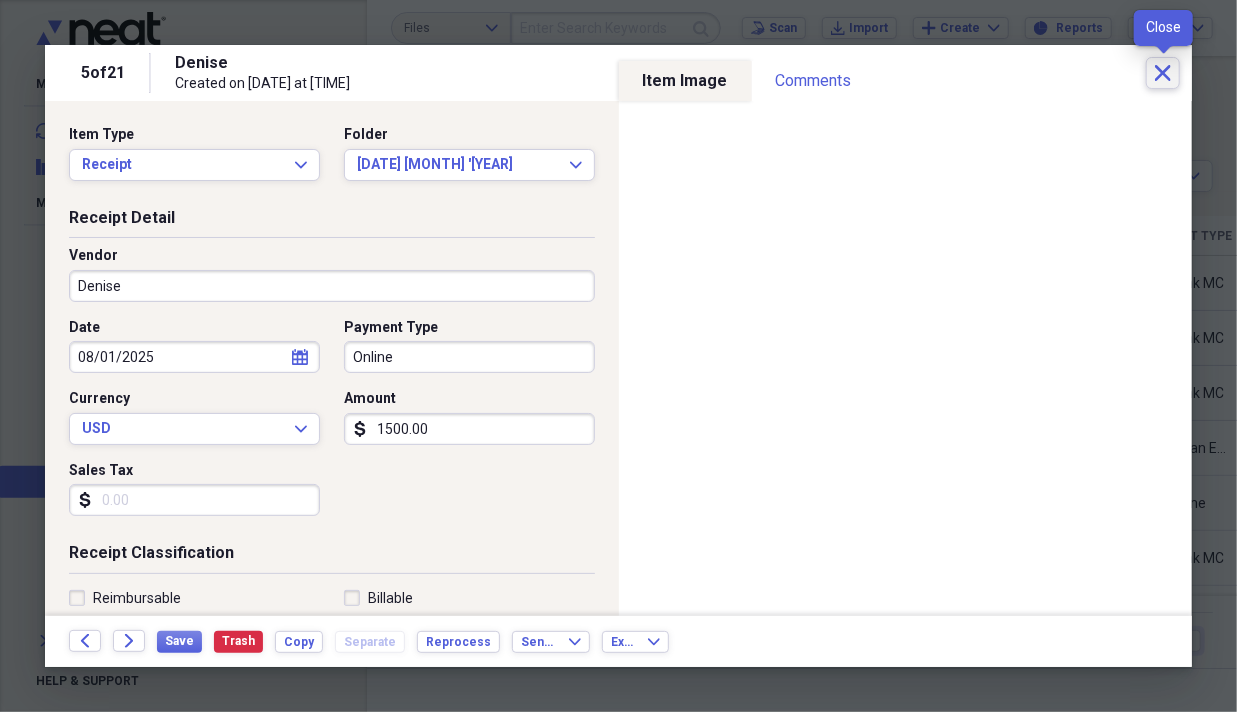 click on "Close" 